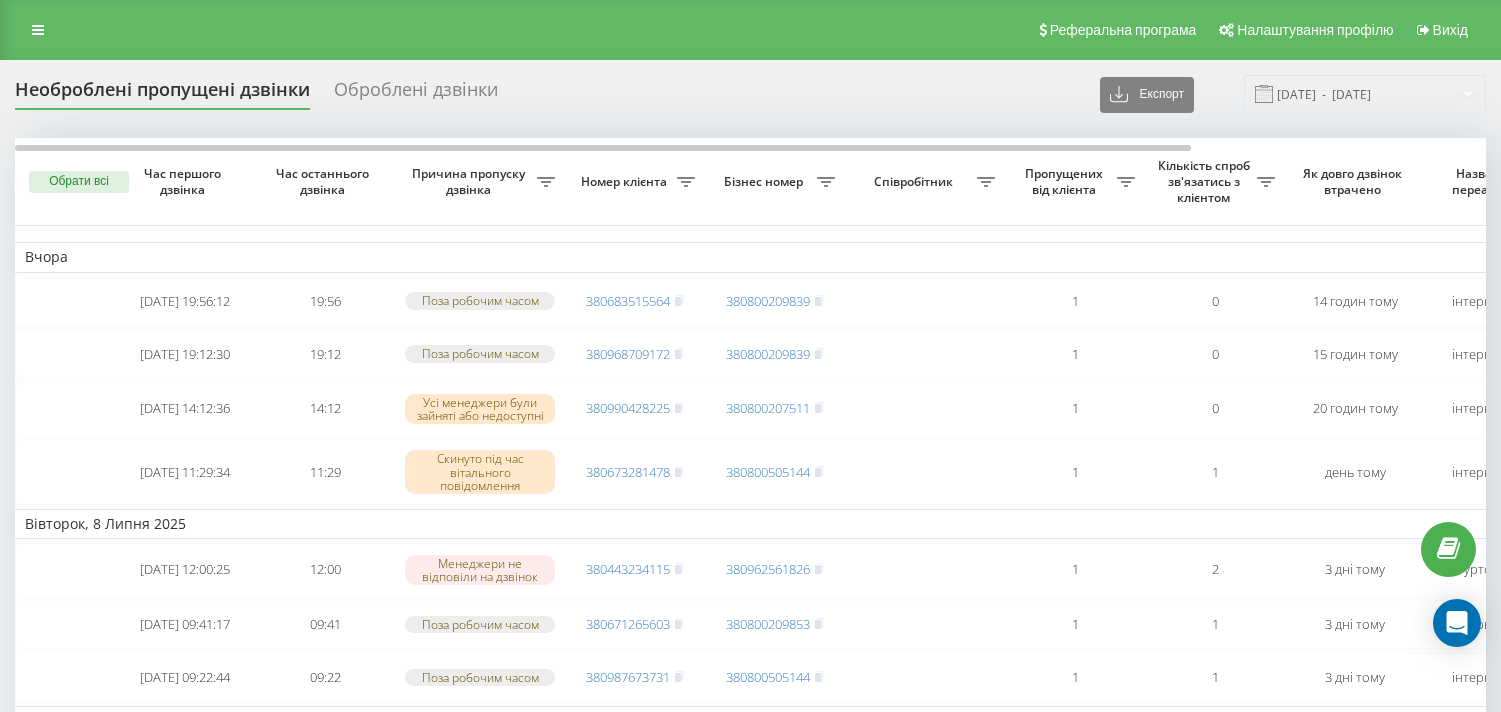 scroll, scrollTop: 0, scrollLeft: 0, axis: both 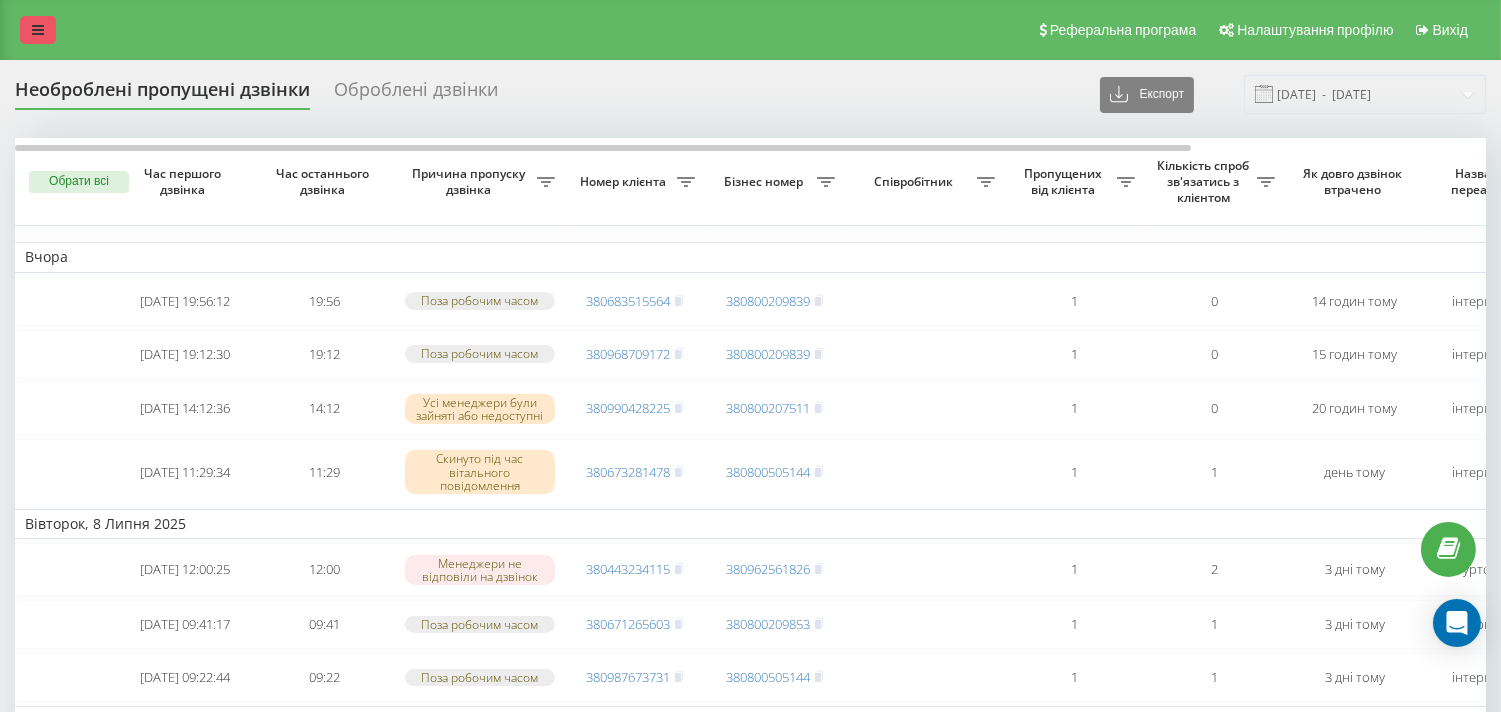 click at bounding box center (38, 30) 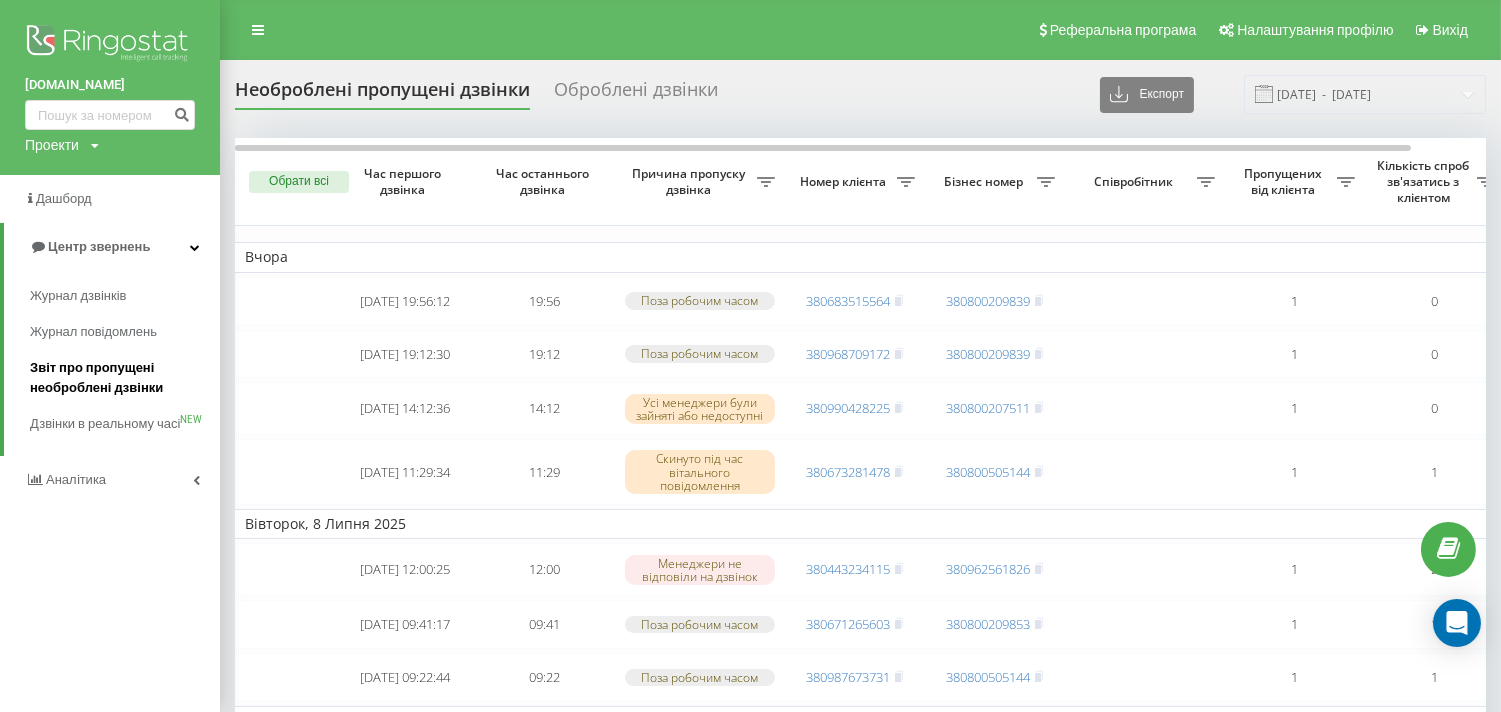 click on "Звіт про пропущені необроблені дзвінки" at bounding box center (120, 378) 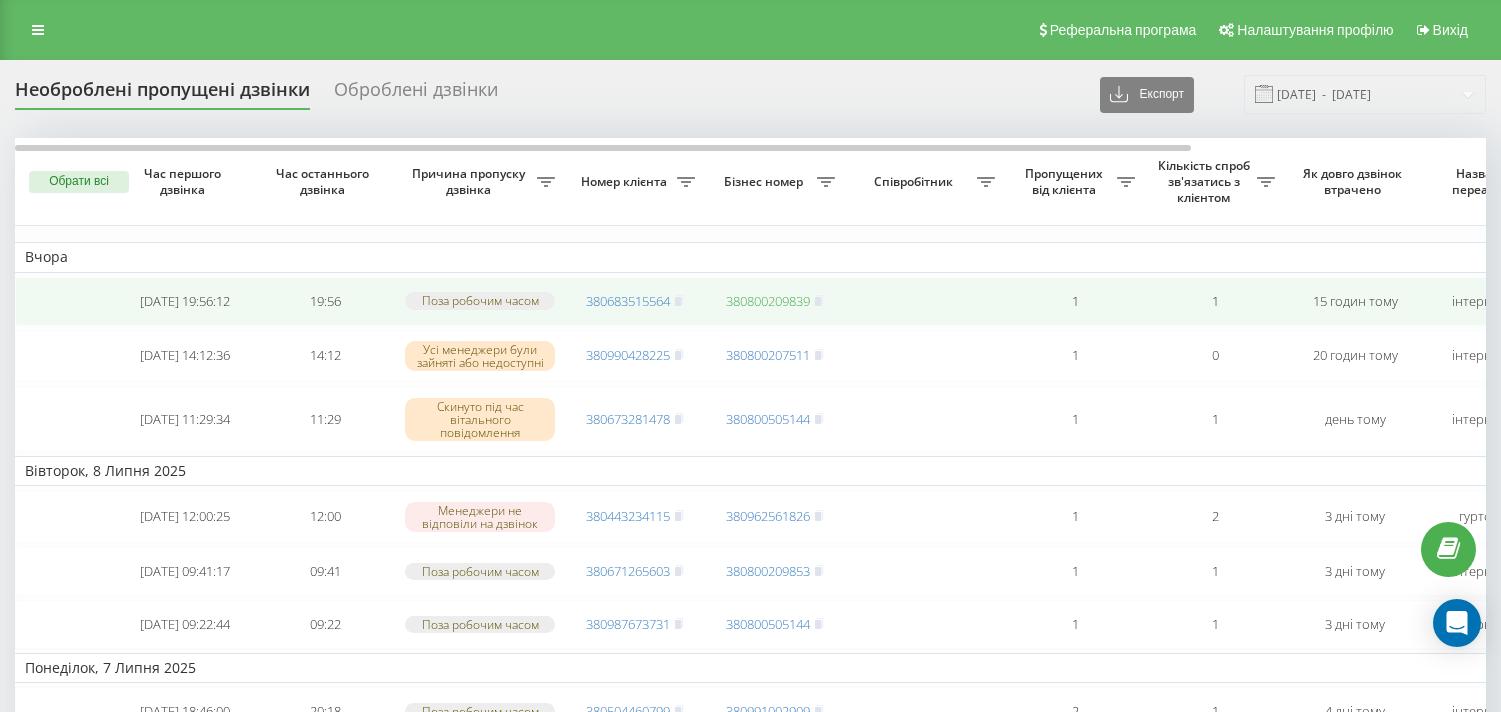 scroll, scrollTop: 0, scrollLeft: 0, axis: both 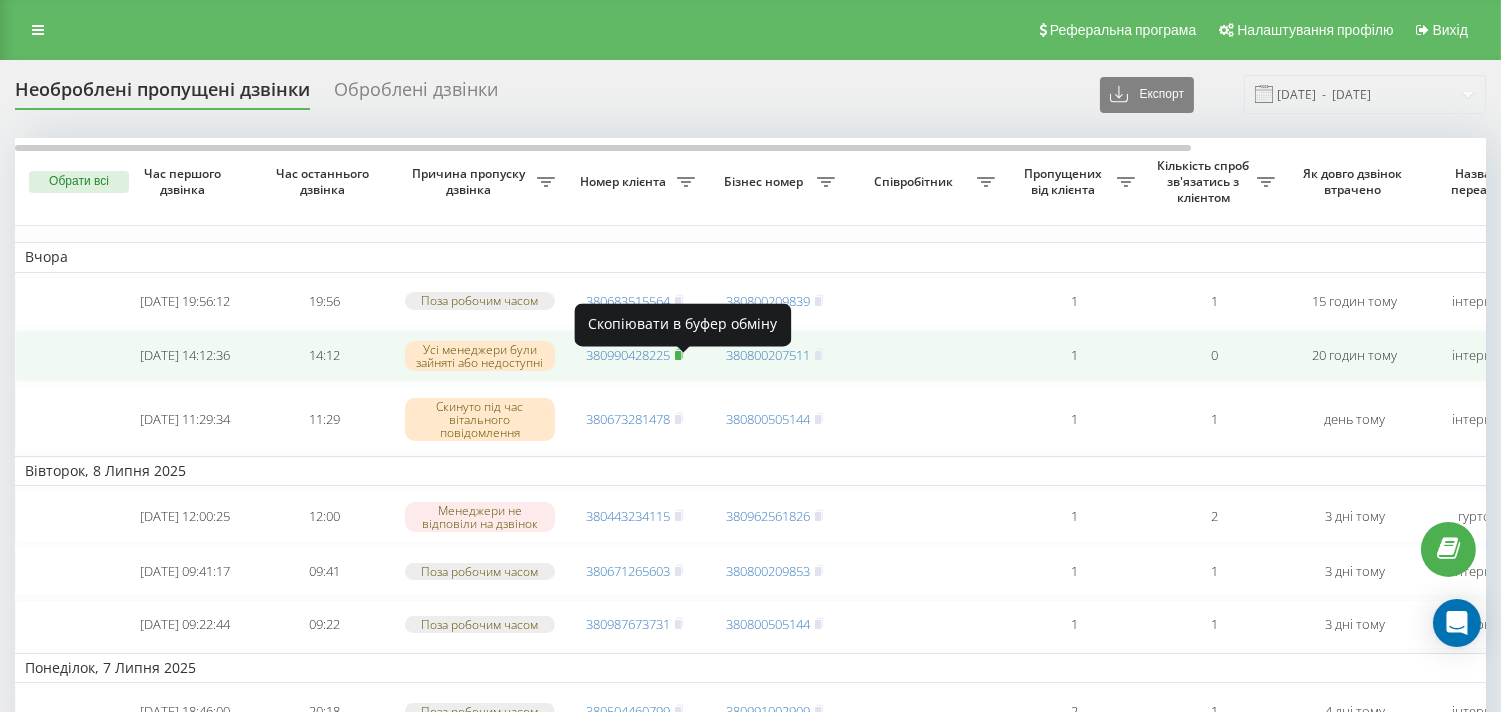 click 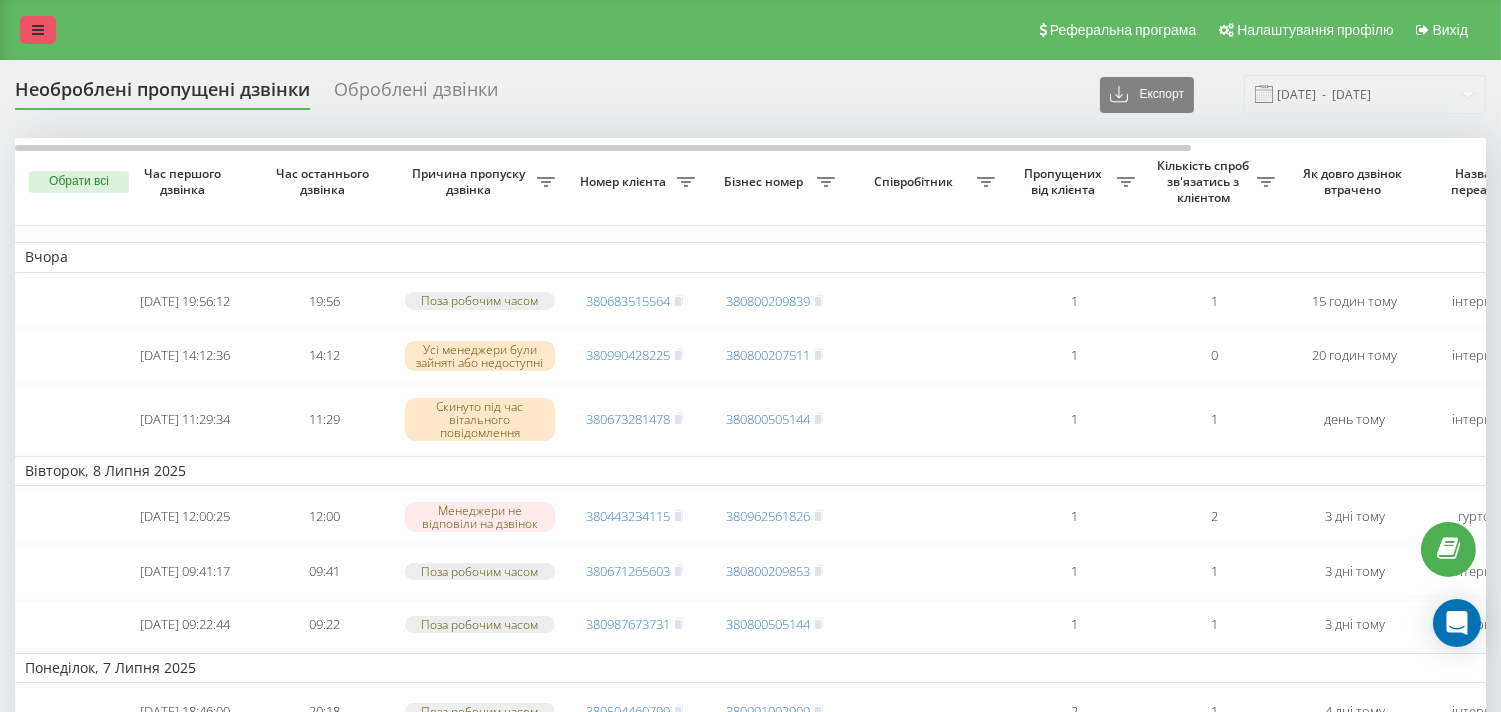 click at bounding box center [38, 30] 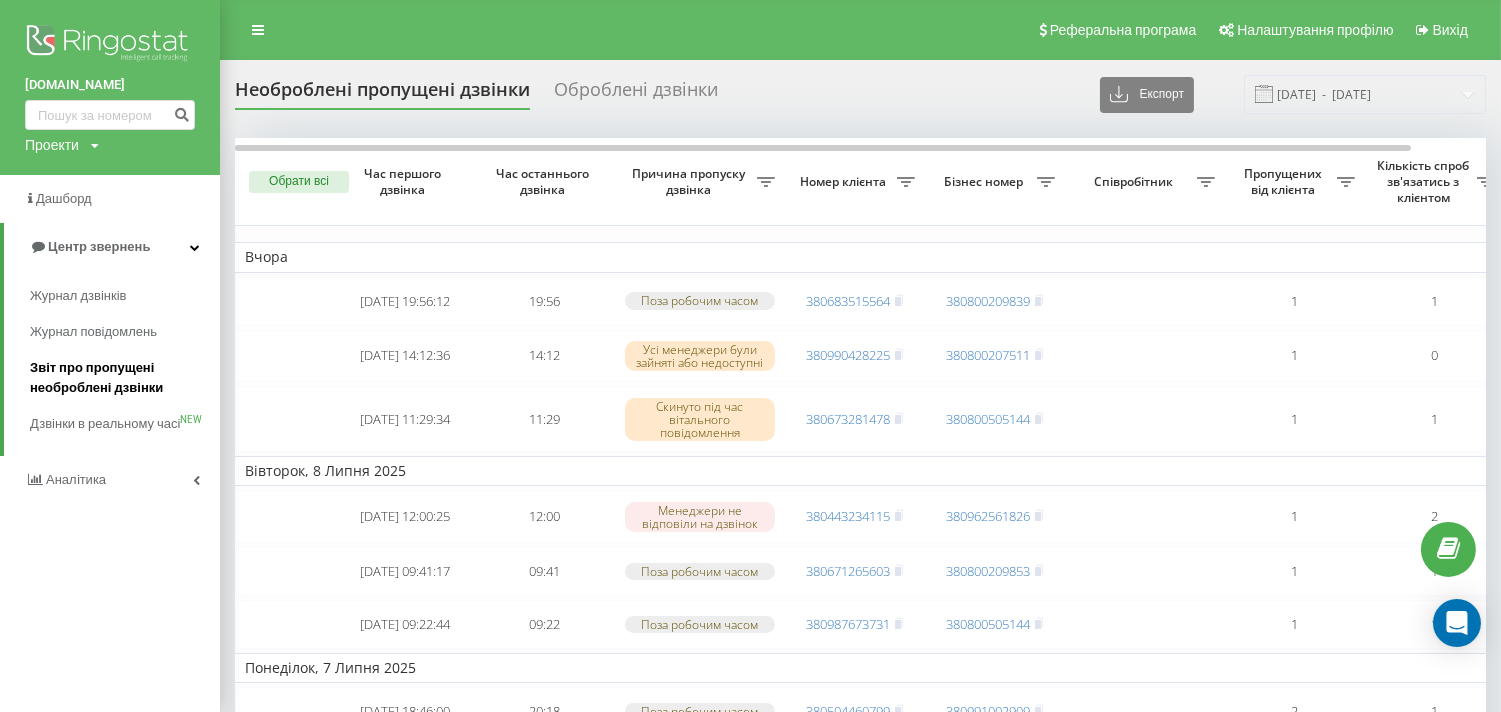 click on "Звіт про пропущені необроблені дзвінки" at bounding box center [120, 378] 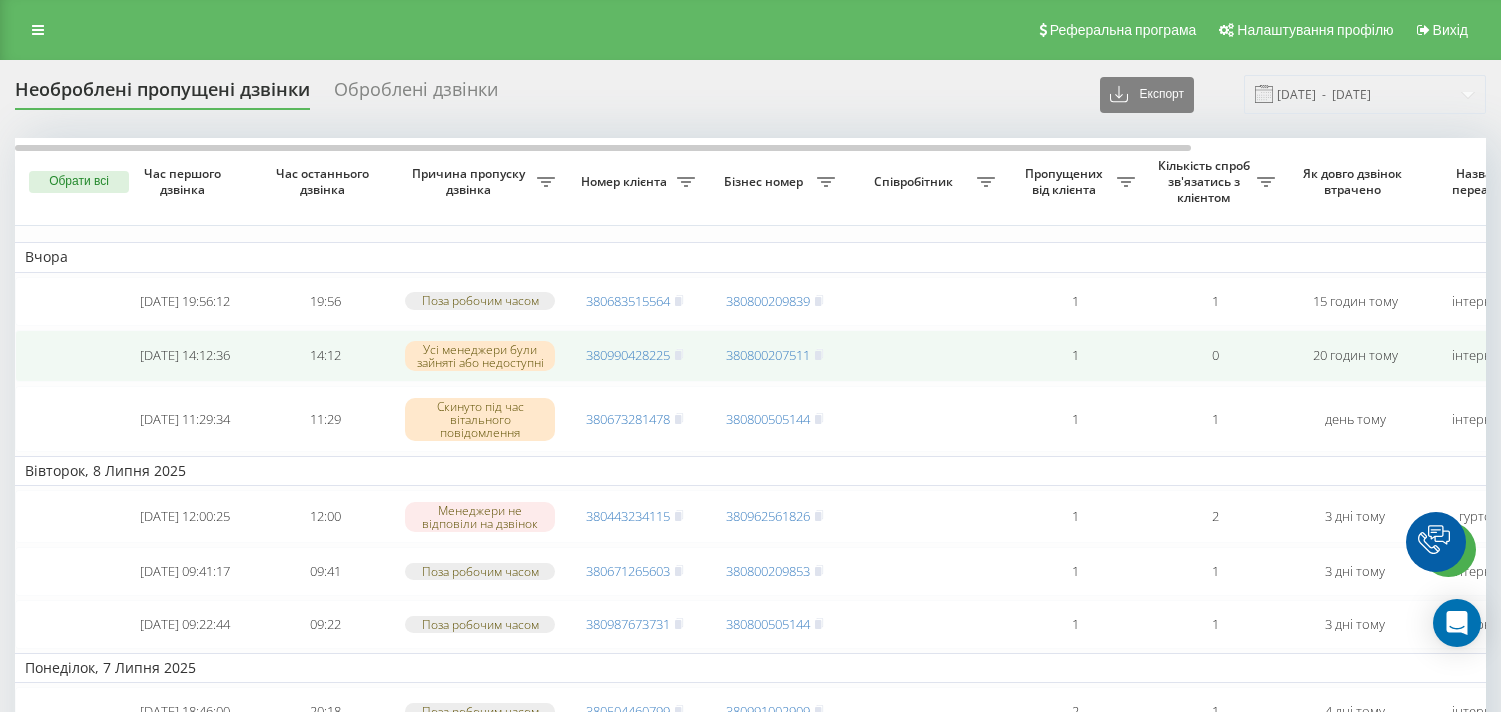 scroll, scrollTop: 0, scrollLeft: 0, axis: both 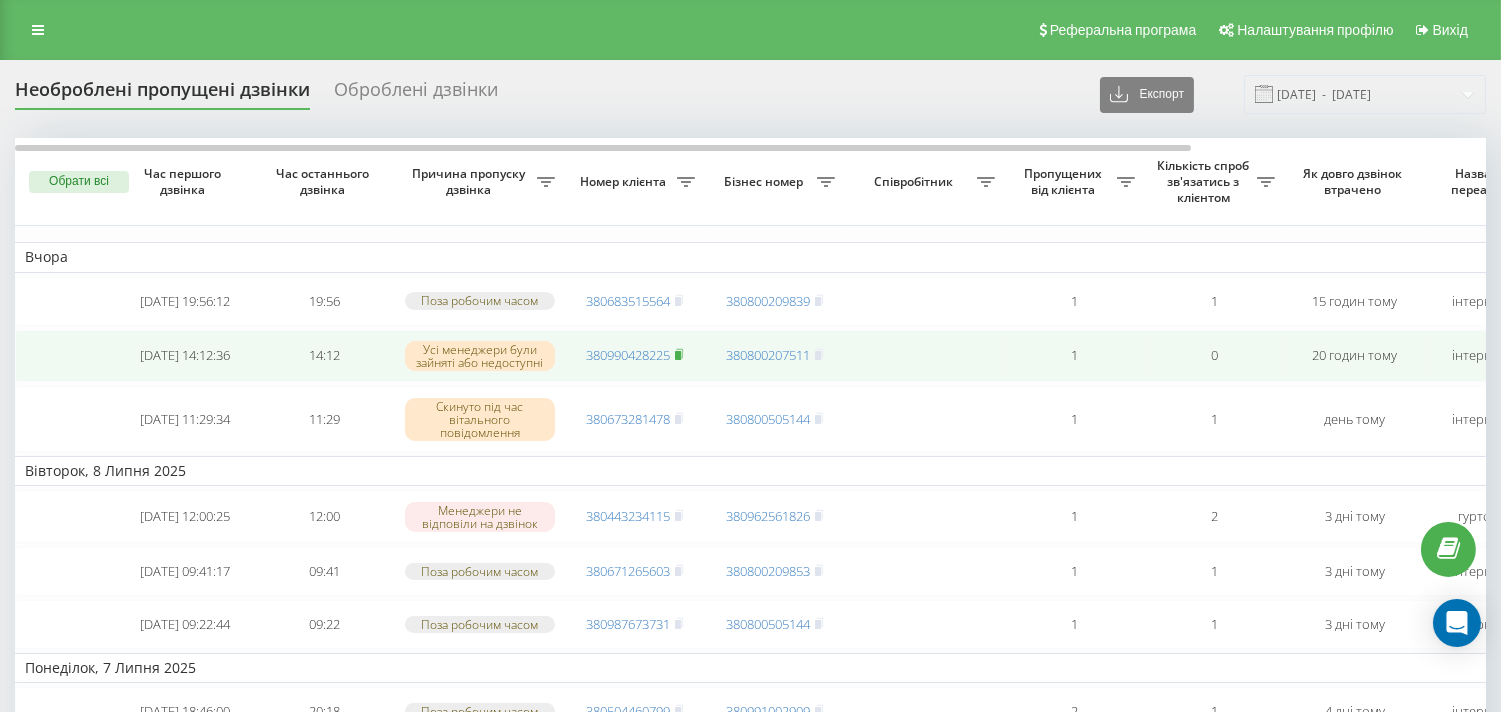 click 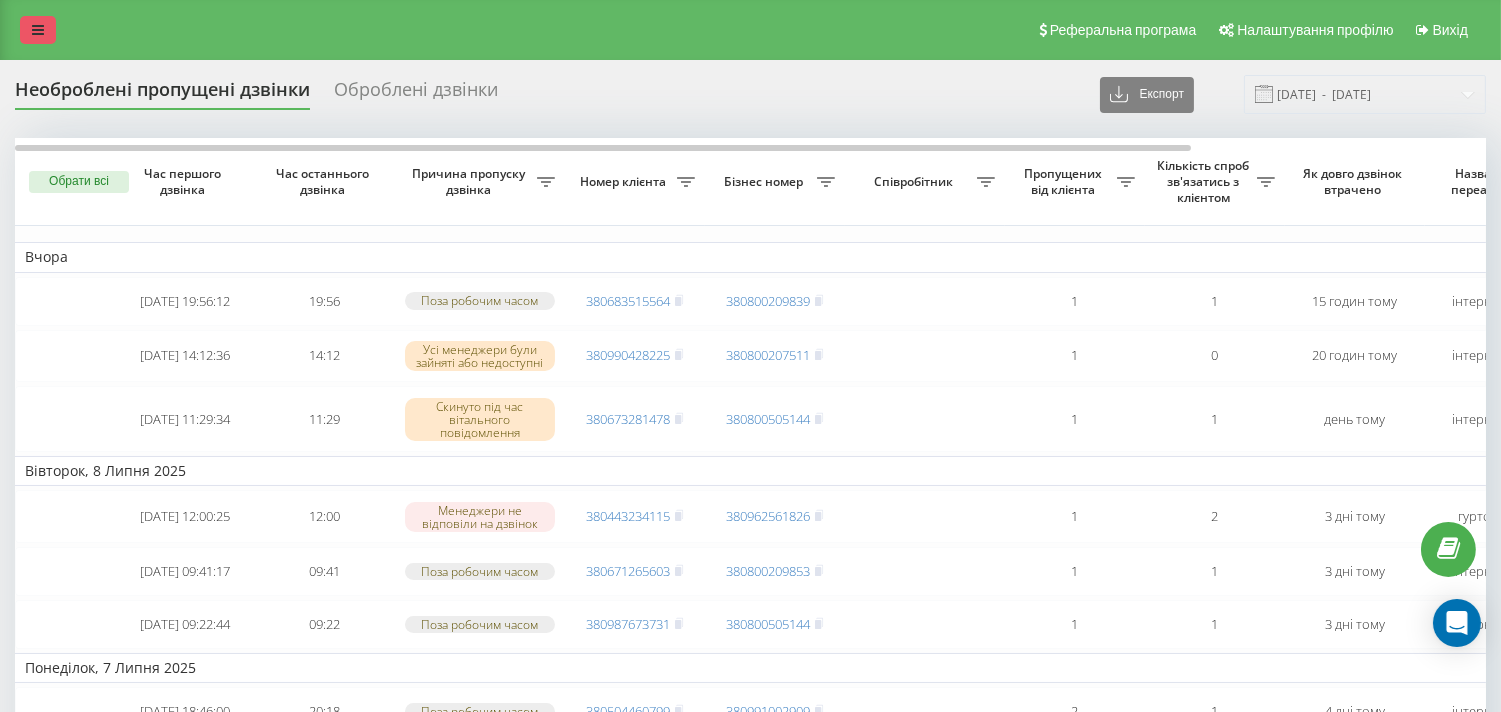 click at bounding box center (38, 30) 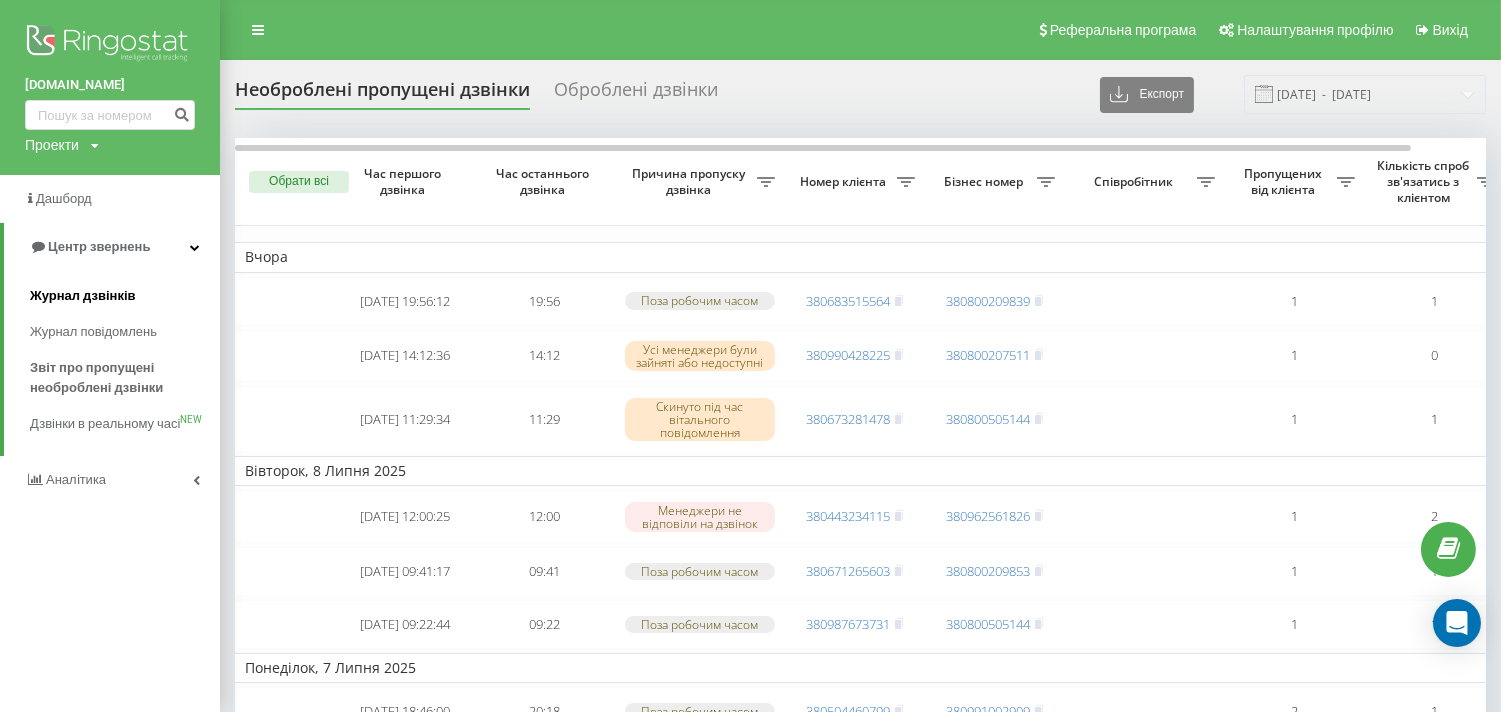 click on "Журнал дзвінків" at bounding box center [83, 296] 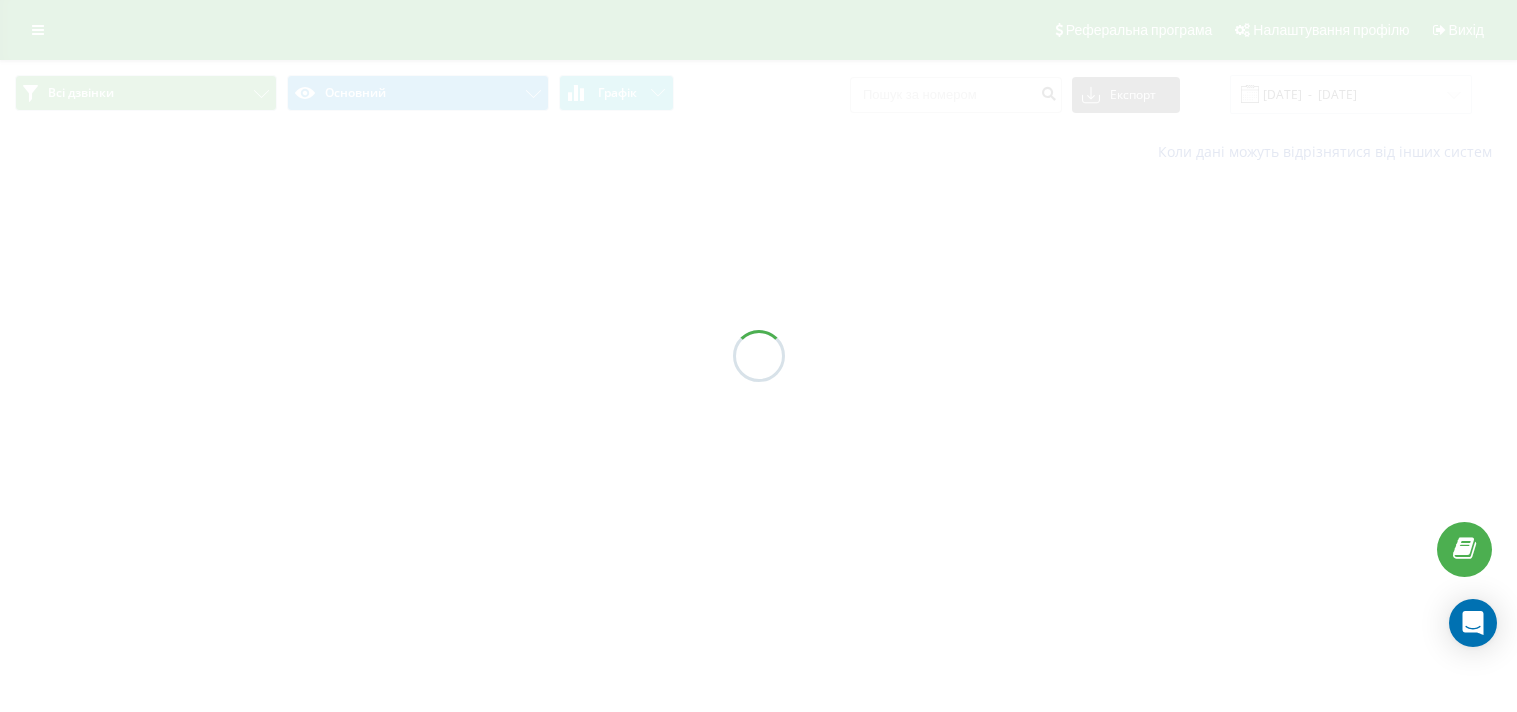 scroll, scrollTop: 0, scrollLeft: 0, axis: both 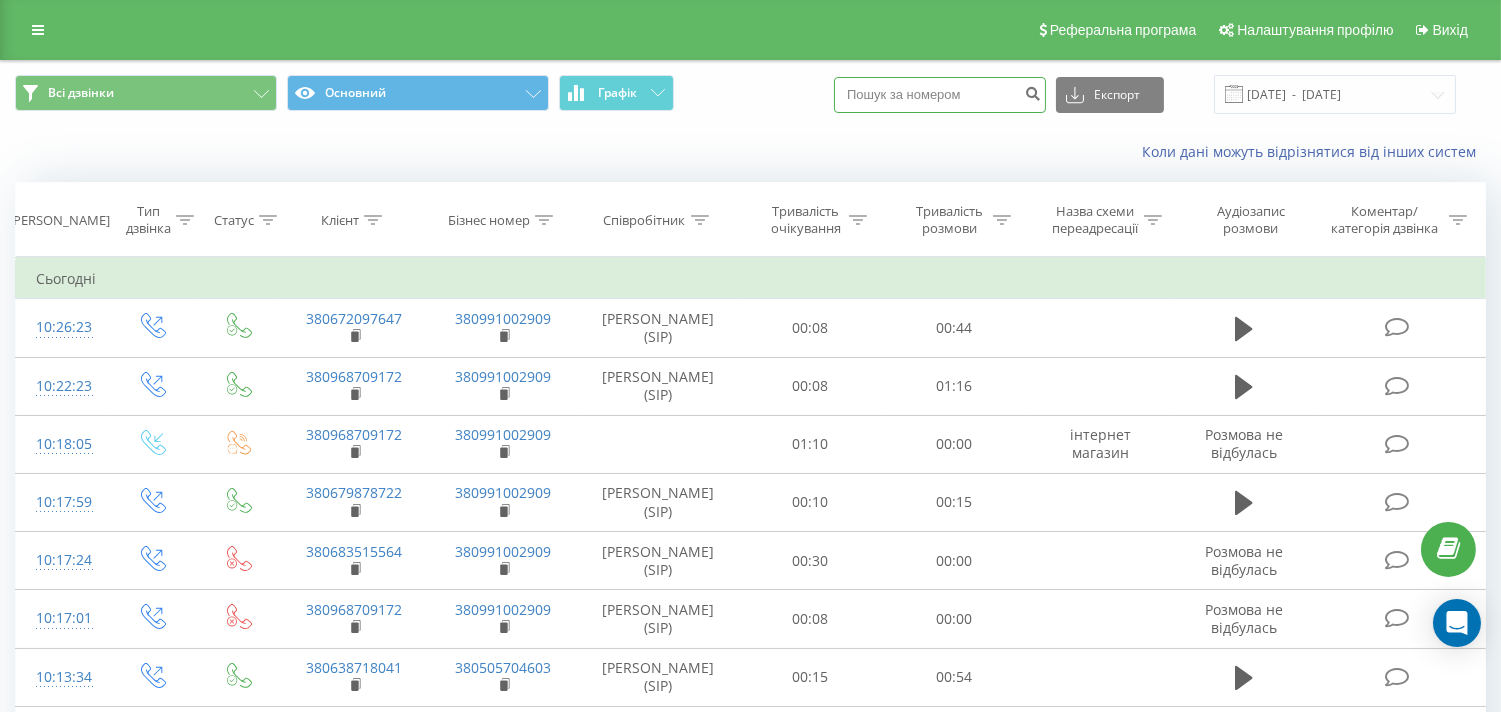 click at bounding box center (940, 95) 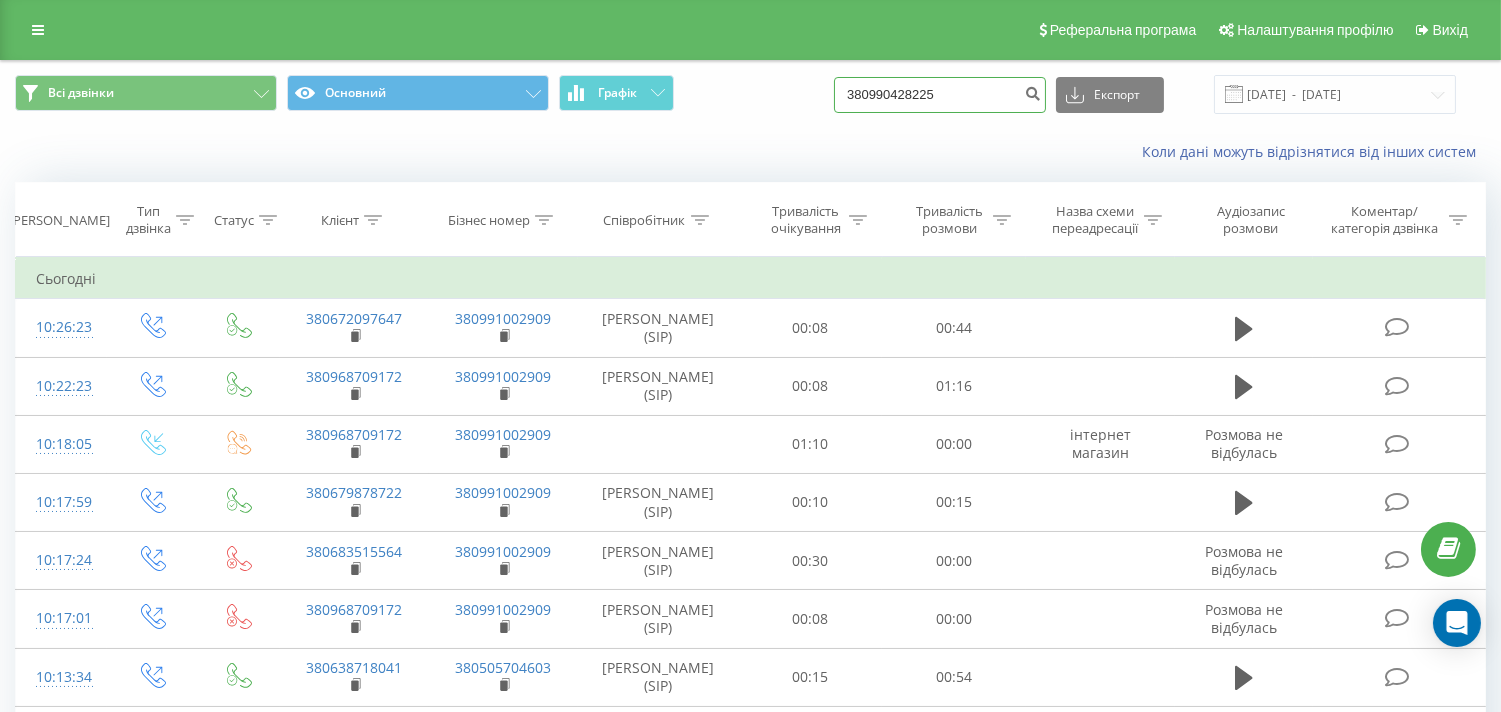 click on "380990428225" at bounding box center (940, 95) 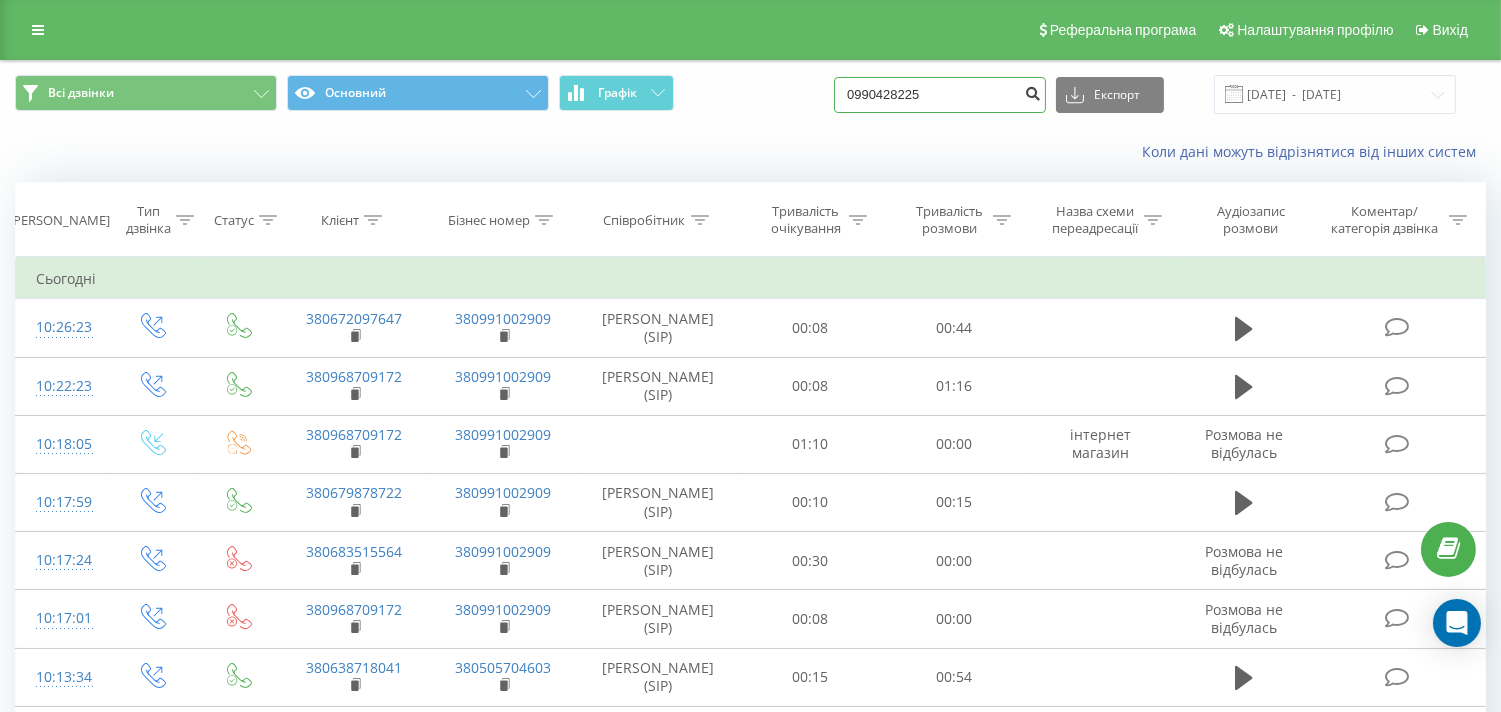 type on "0990428225" 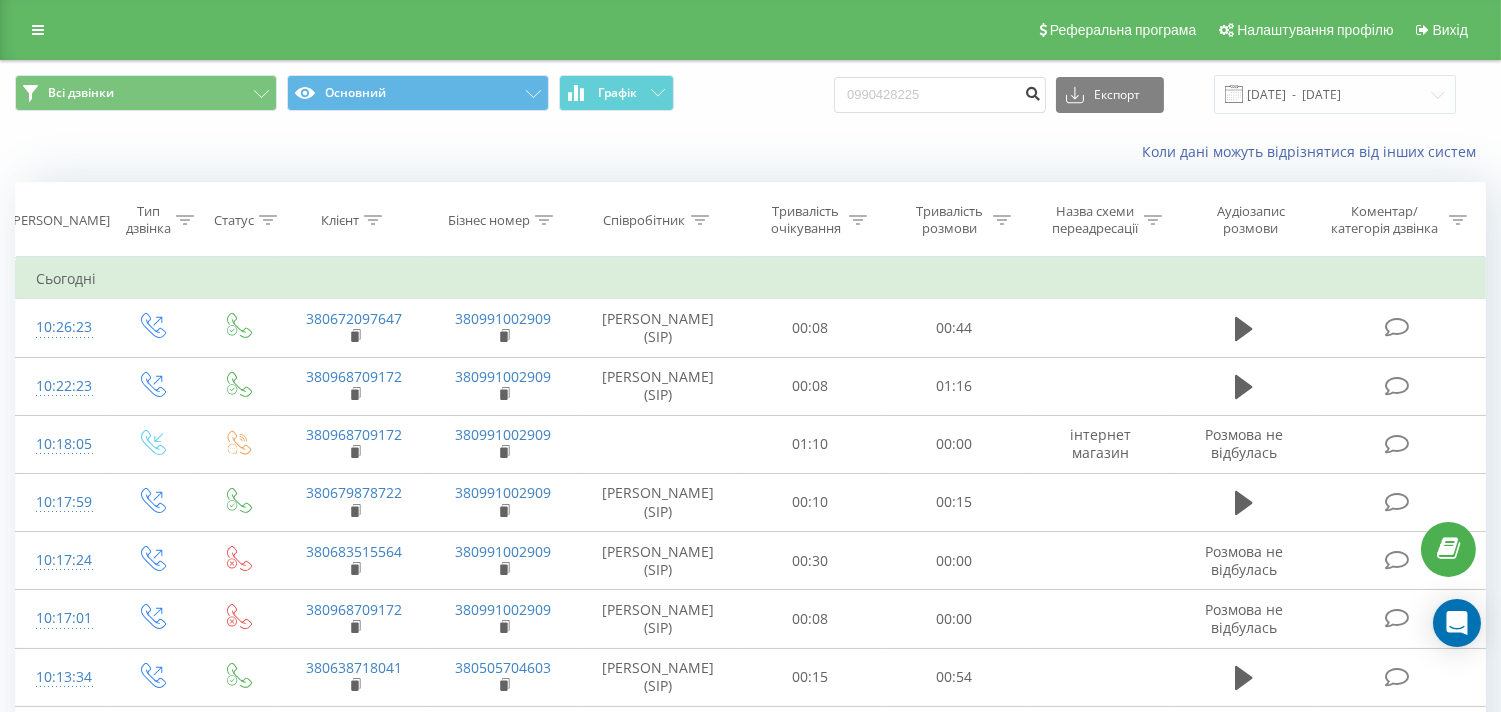 click at bounding box center (1032, 91) 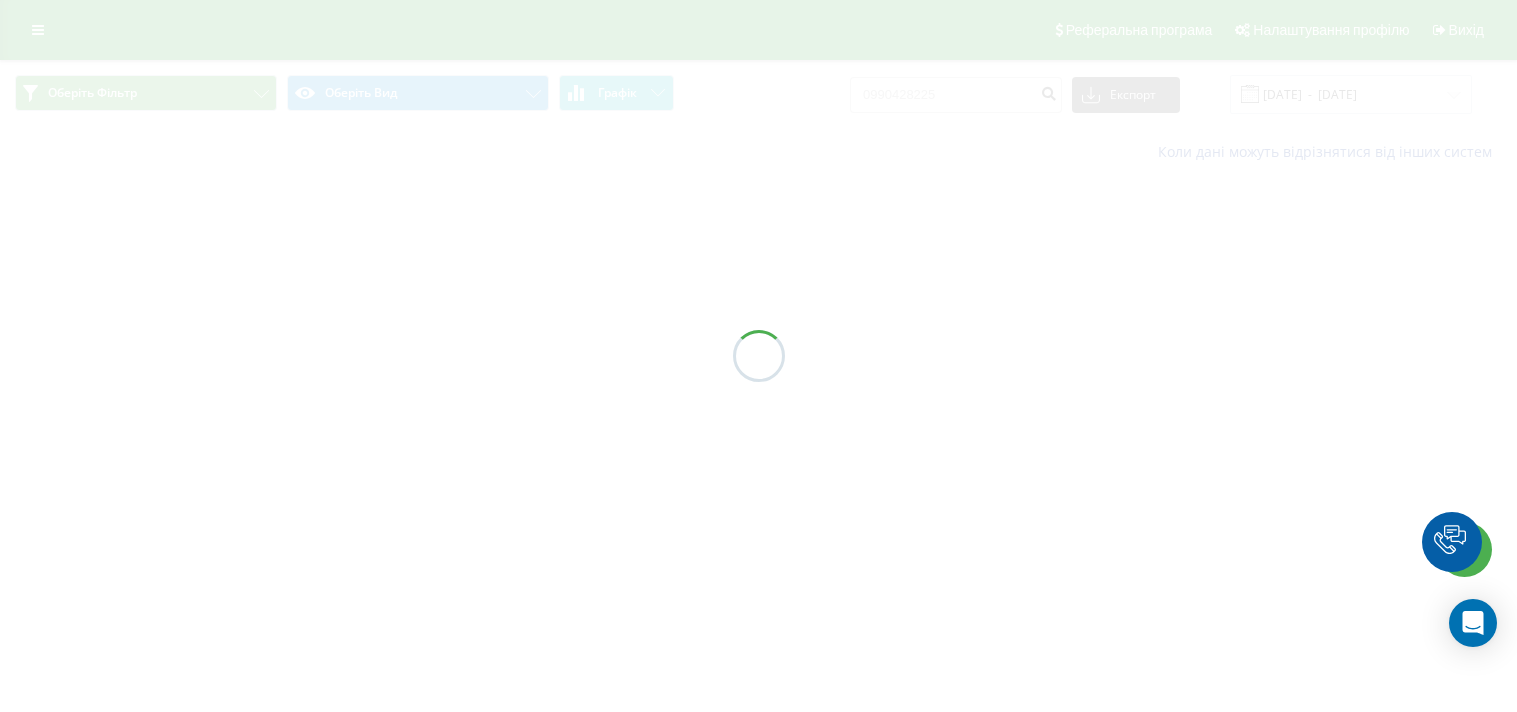 scroll, scrollTop: 0, scrollLeft: 0, axis: both 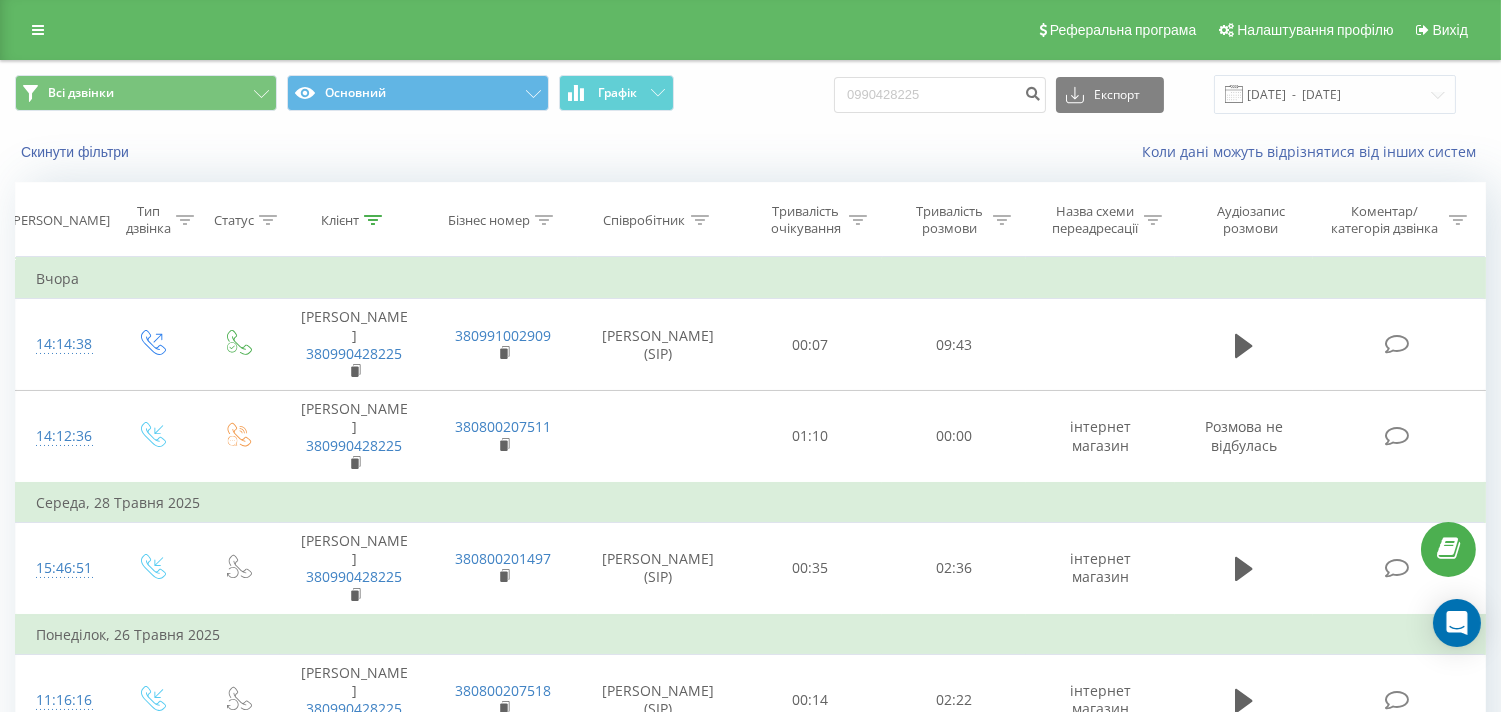 click on "Коли дані можуть відрізнятися вiд інших систем" at bounding box center [1031, 152] 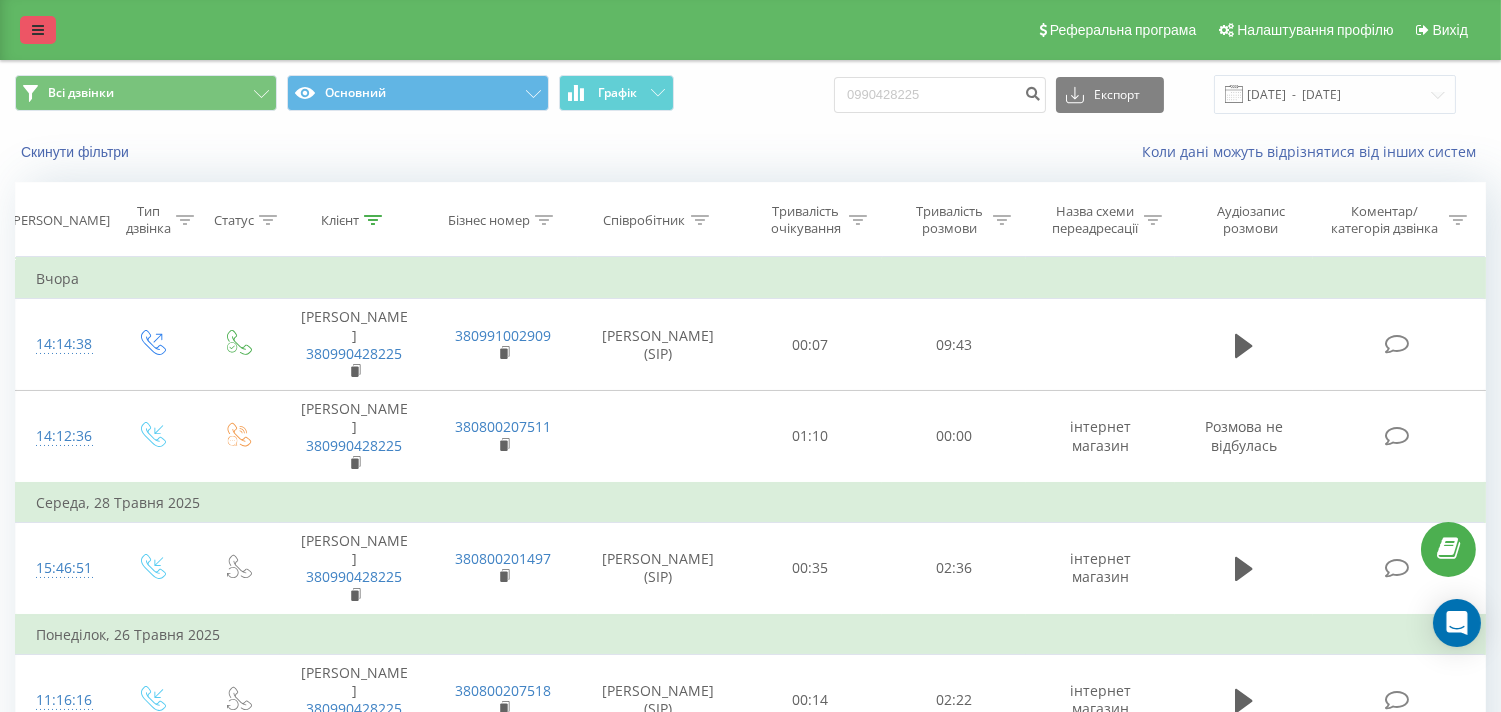 click at bounding box center (38, 30) 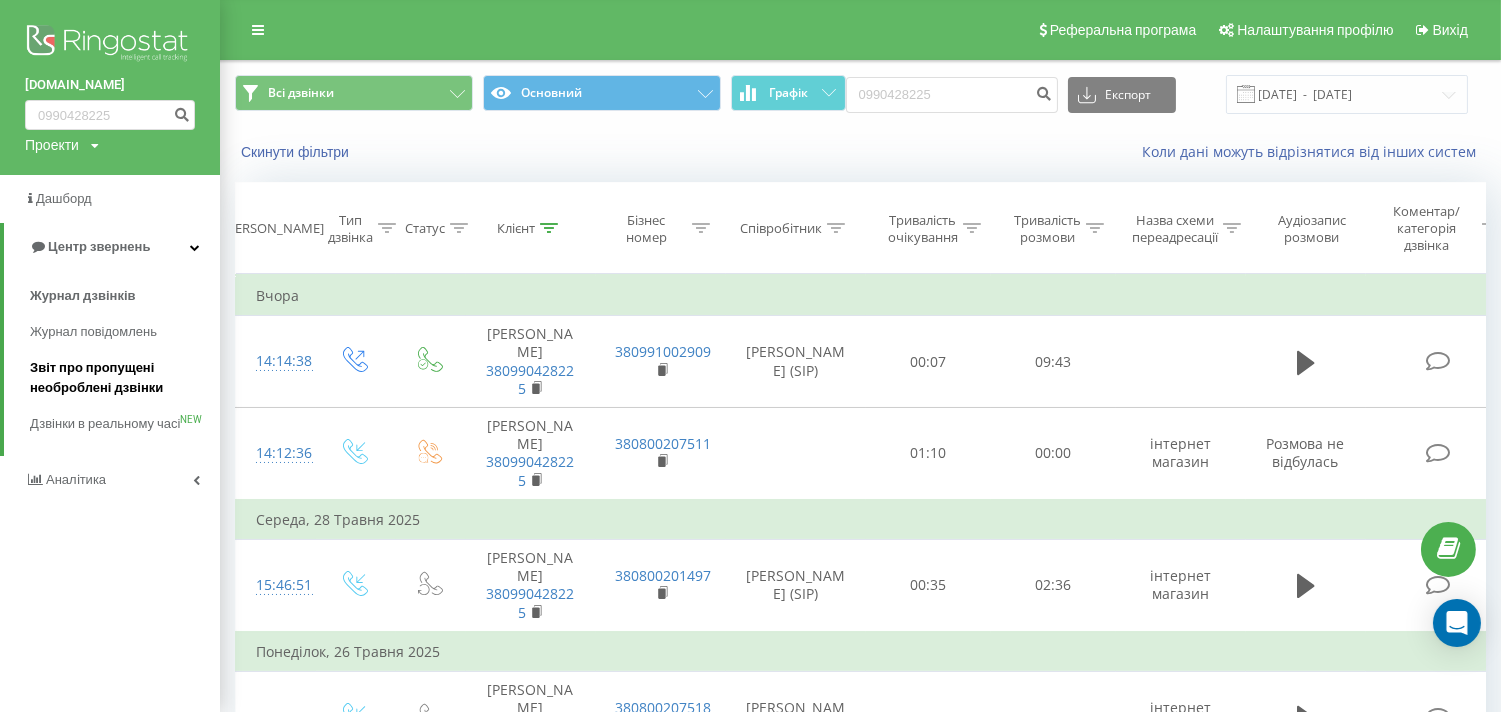 click on "Звіт про пропущені необроблені дзвінки" at bounding box center [120, 378] 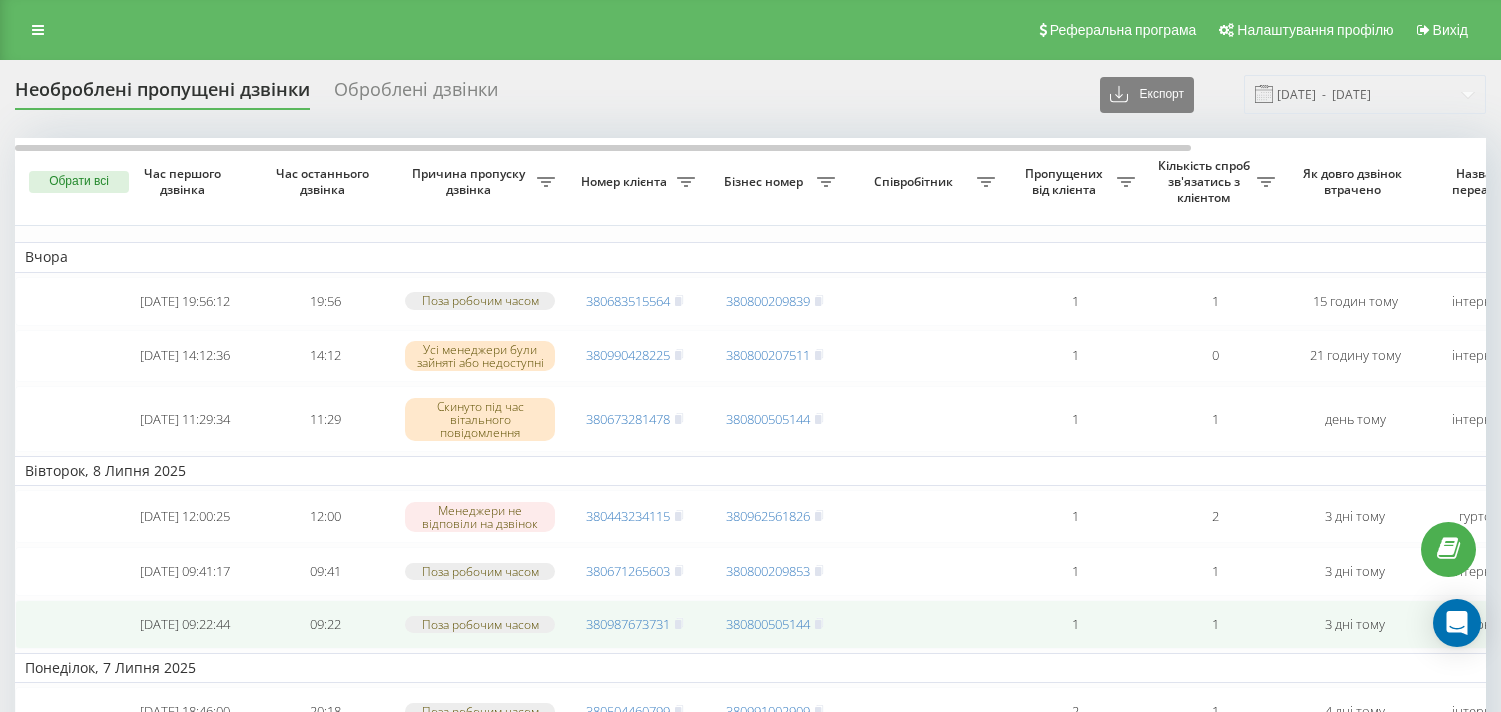 scroll, scrollTop: 0, scrollLeft: 0, axis: both 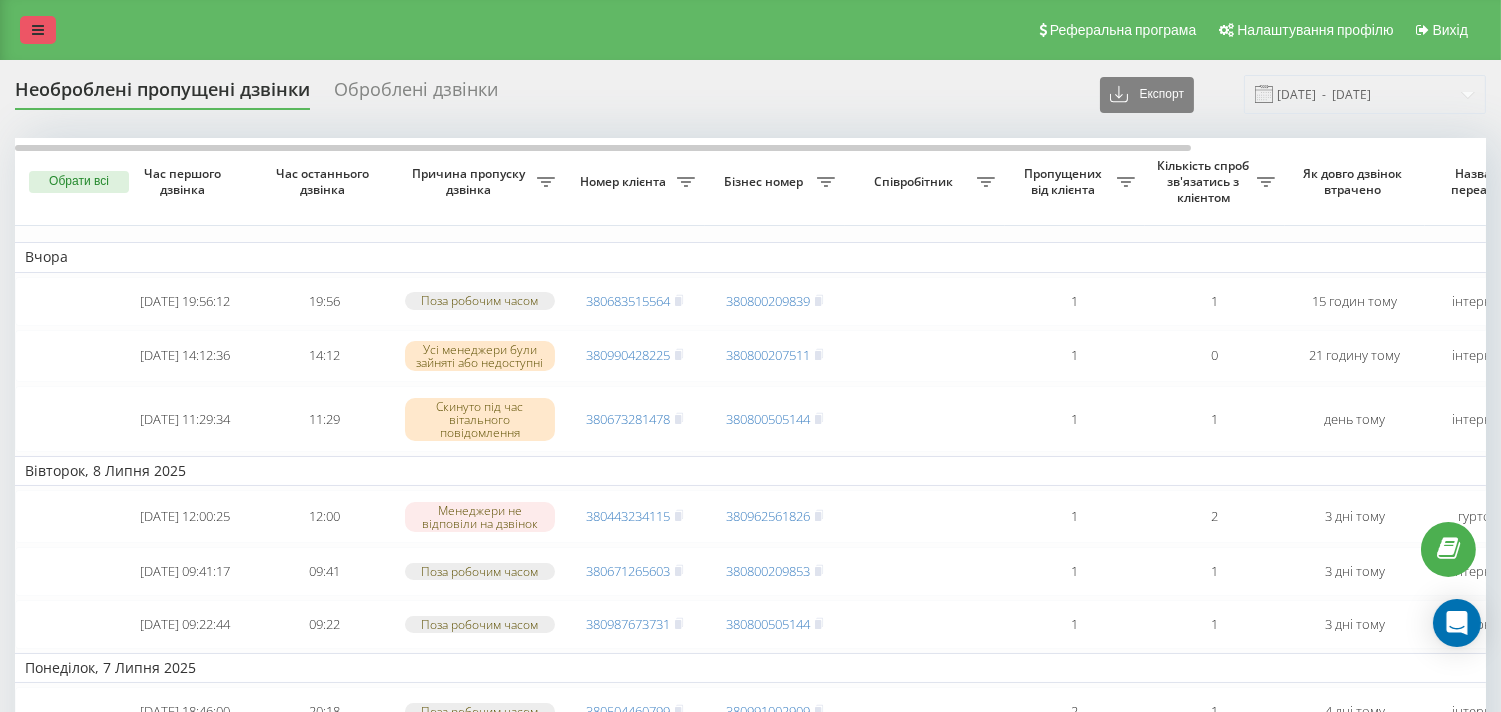 click at bounding box center (38, 30) 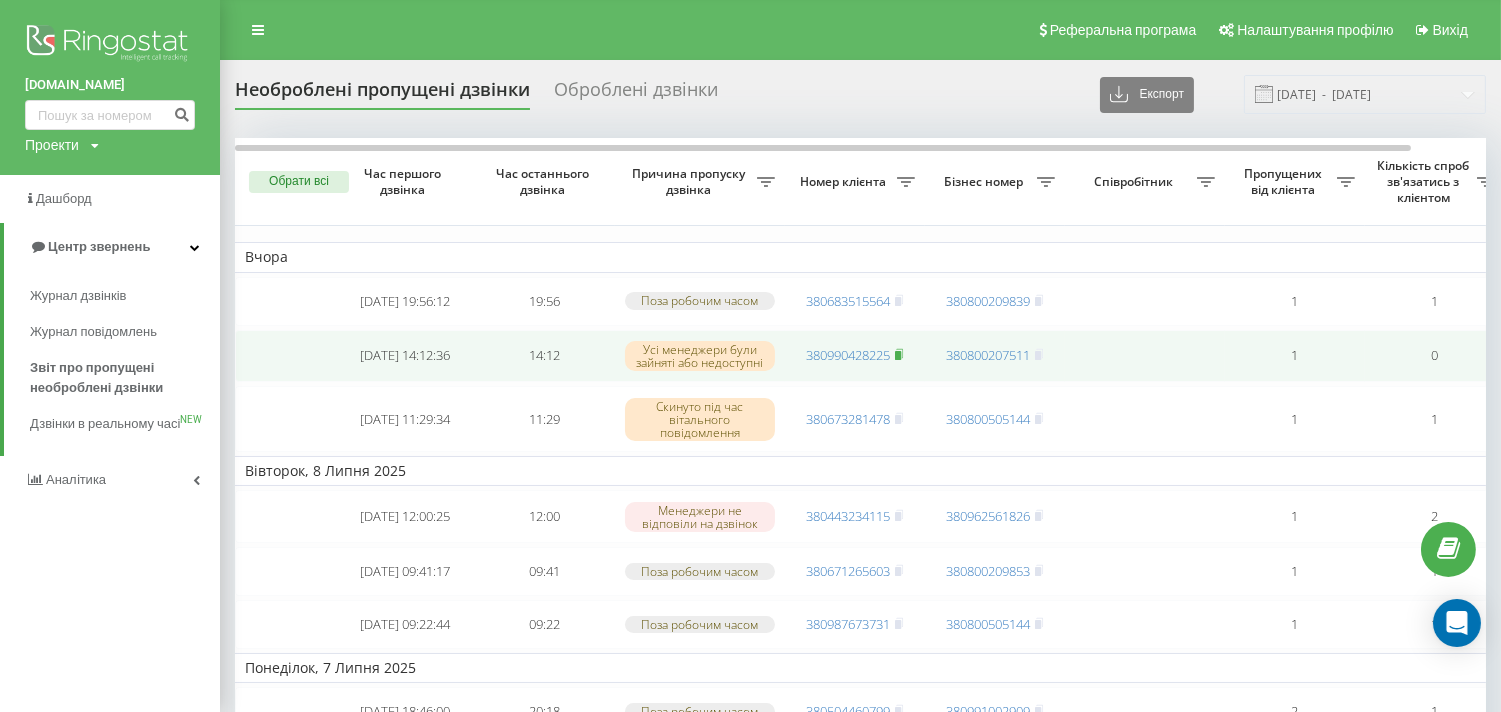 click 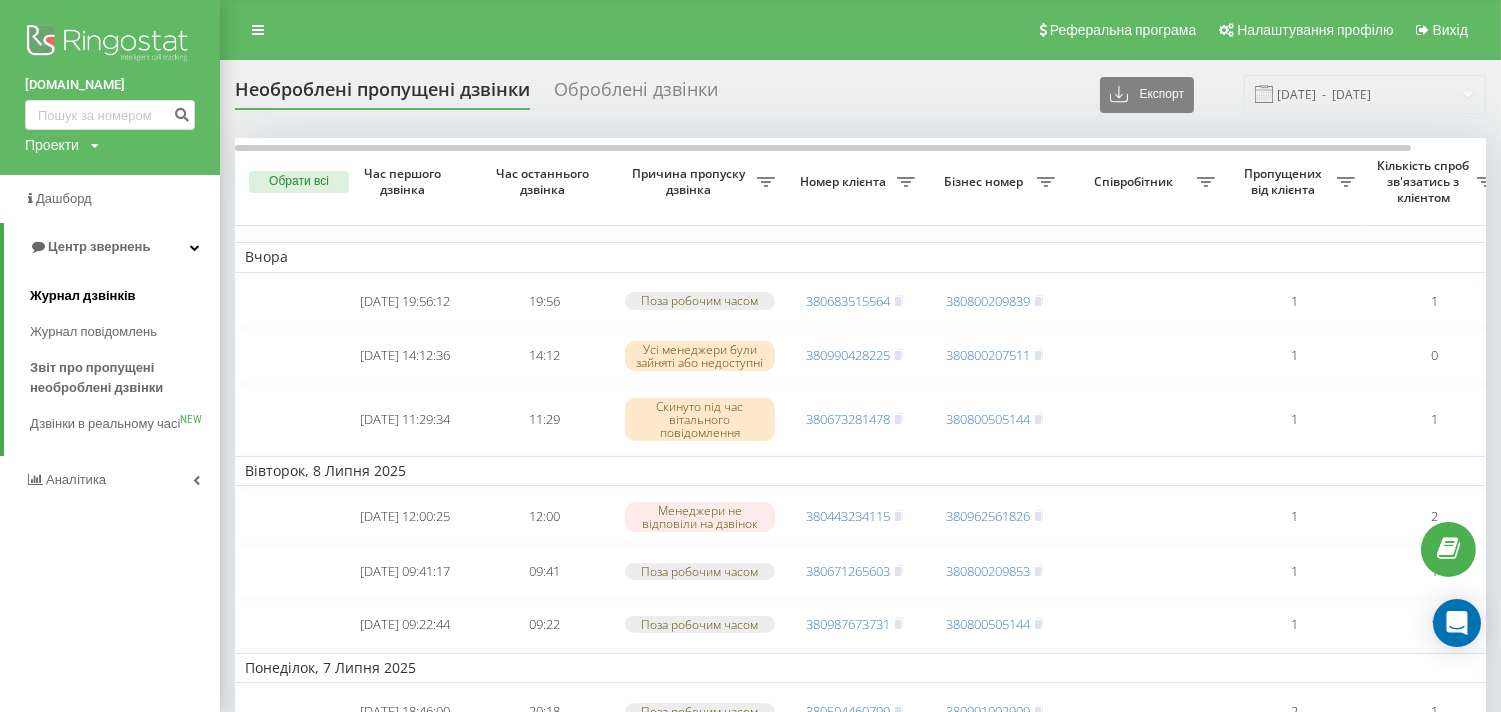 click on "Журнал дзвінків" at bounding box center (83, 296) 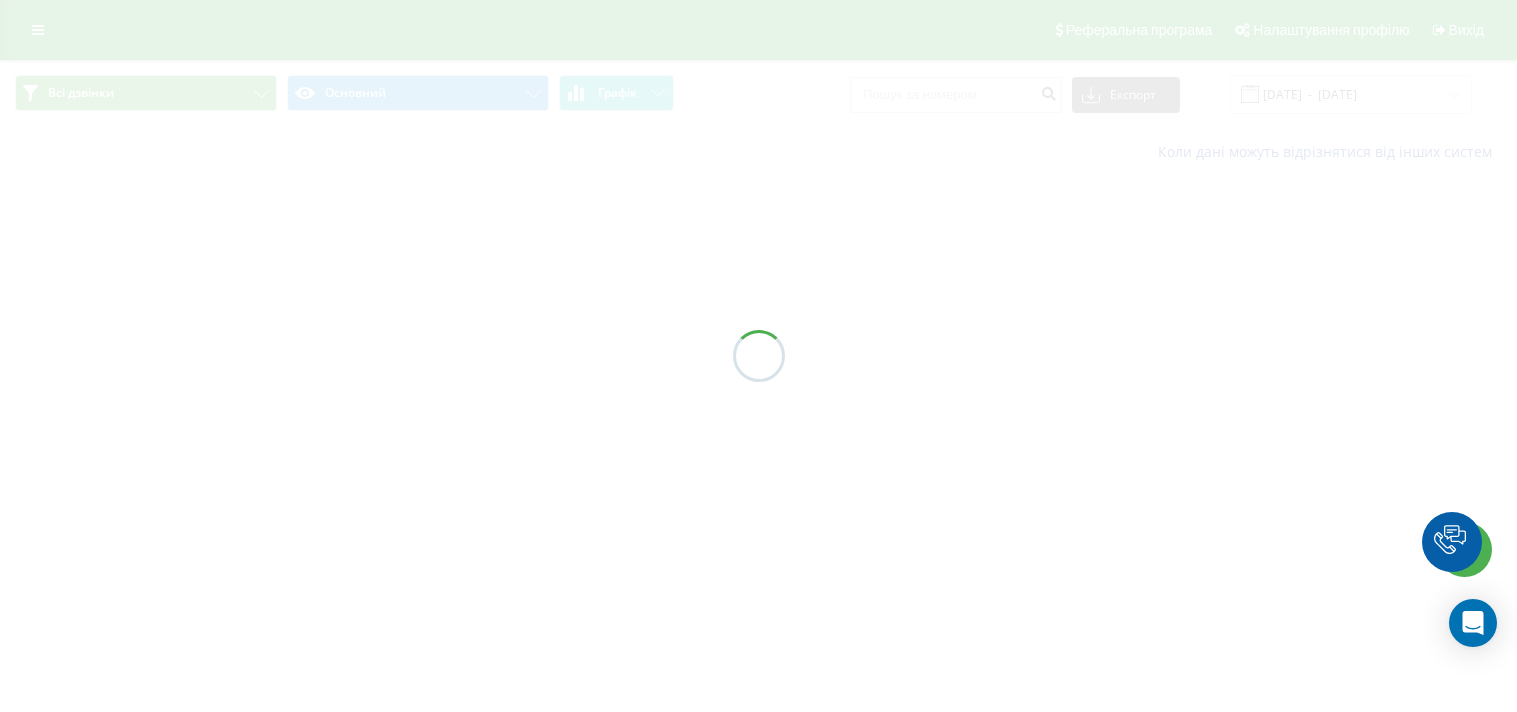 scroll, scrollTop: 0, scrollLeft: 0, axis: both 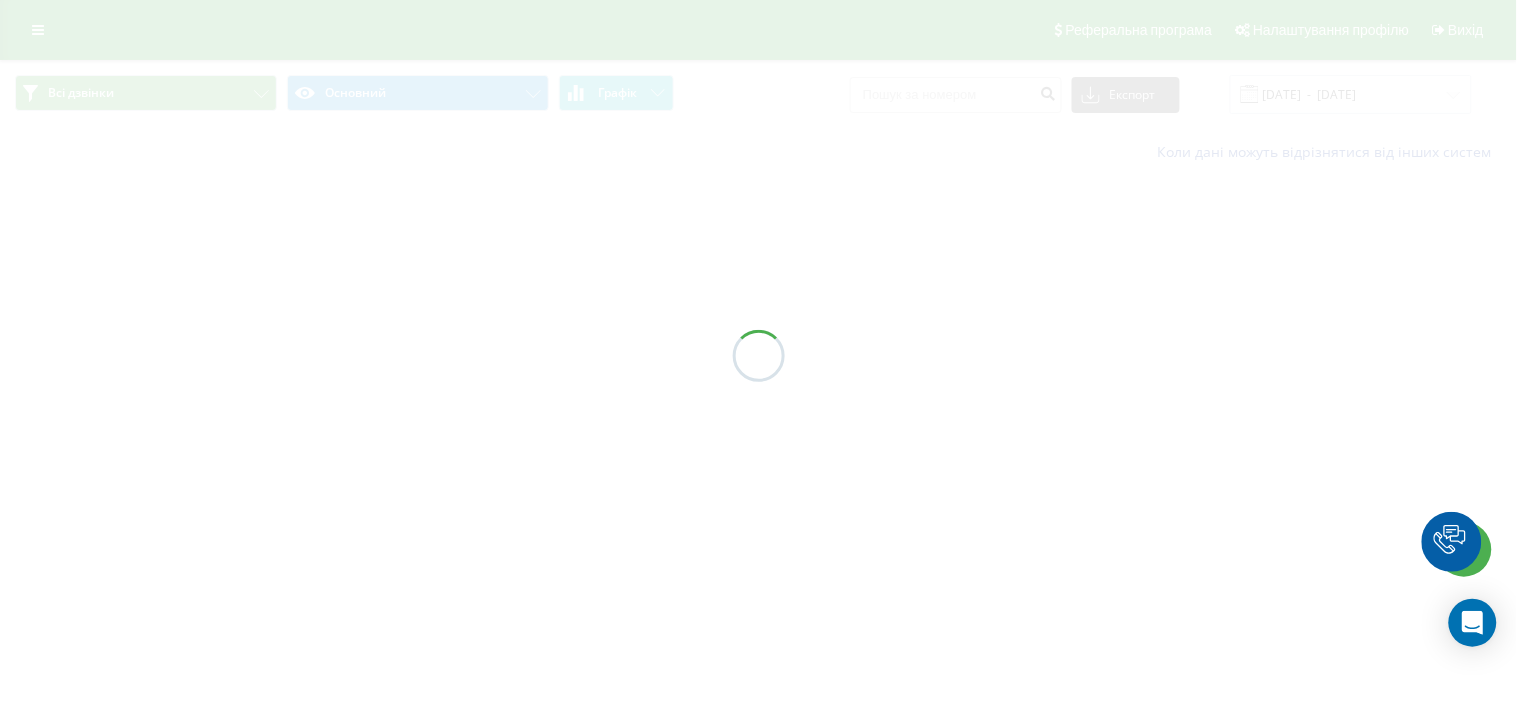 click at bounding box center (758, 356) 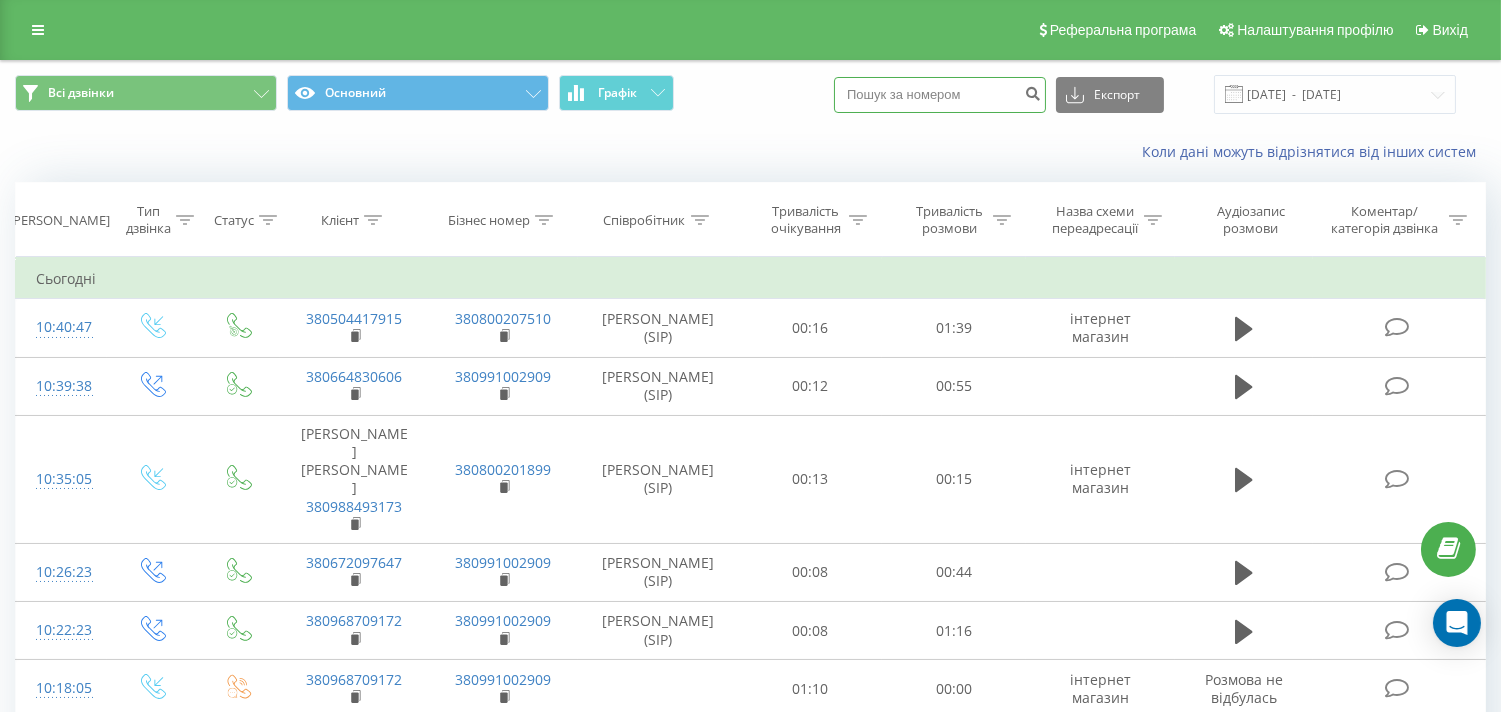click at bounding box center (940, 95) 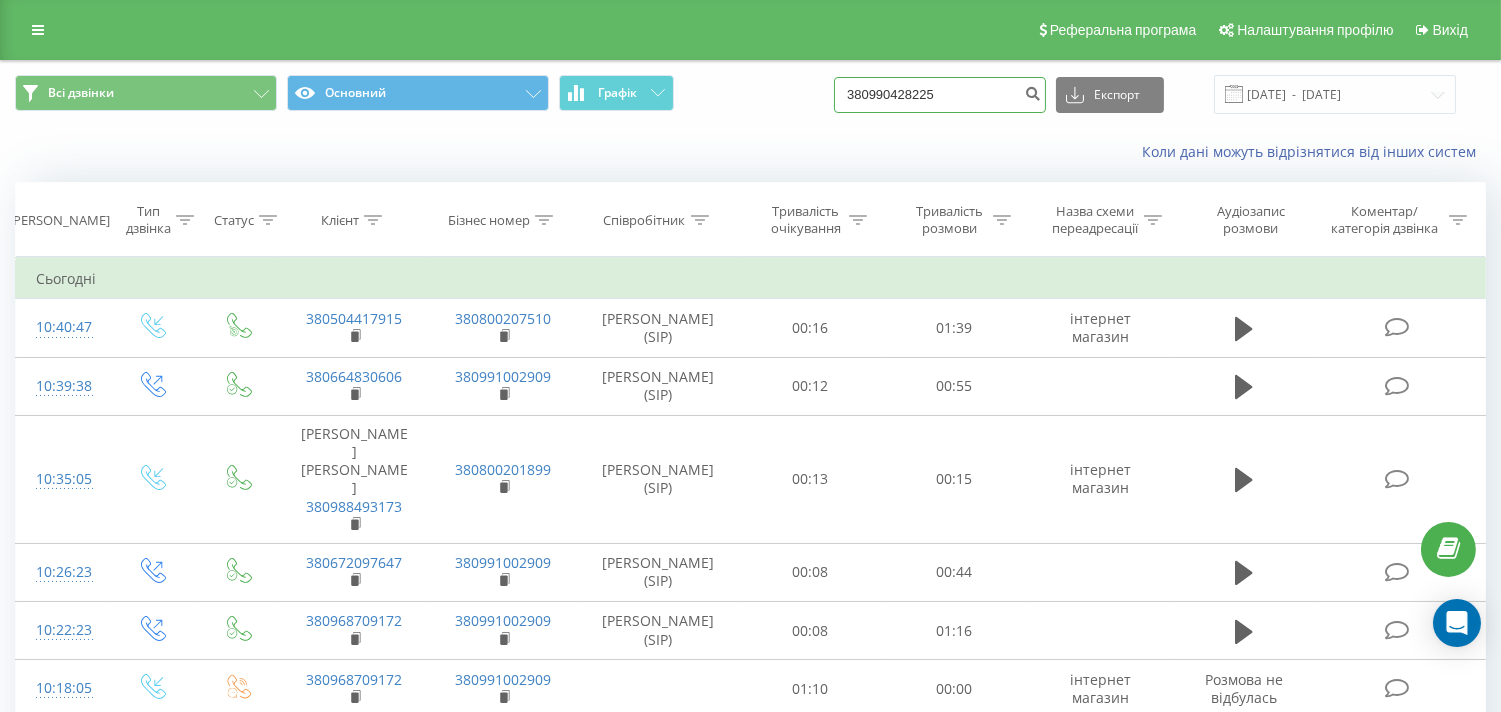 type on "380990428225" 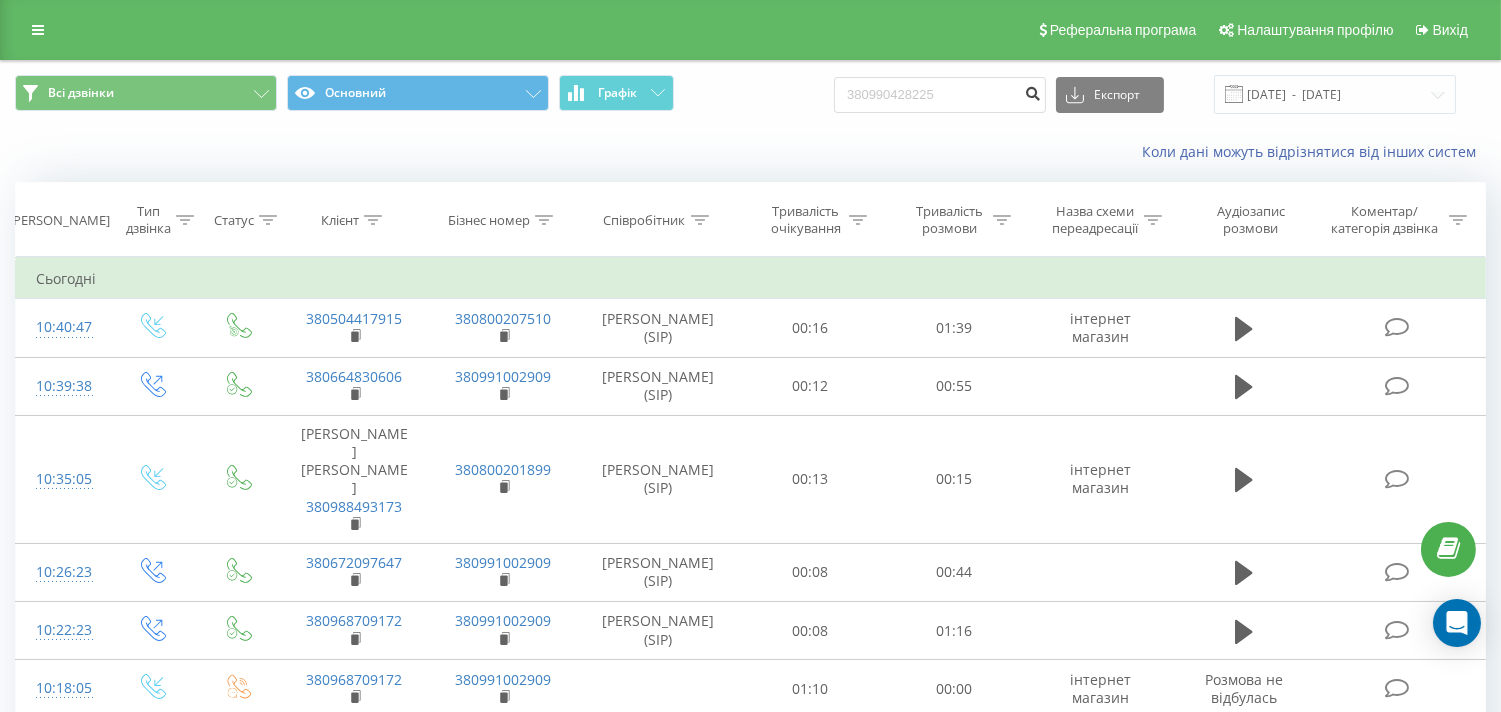 click at bounding box center (1032, 91) 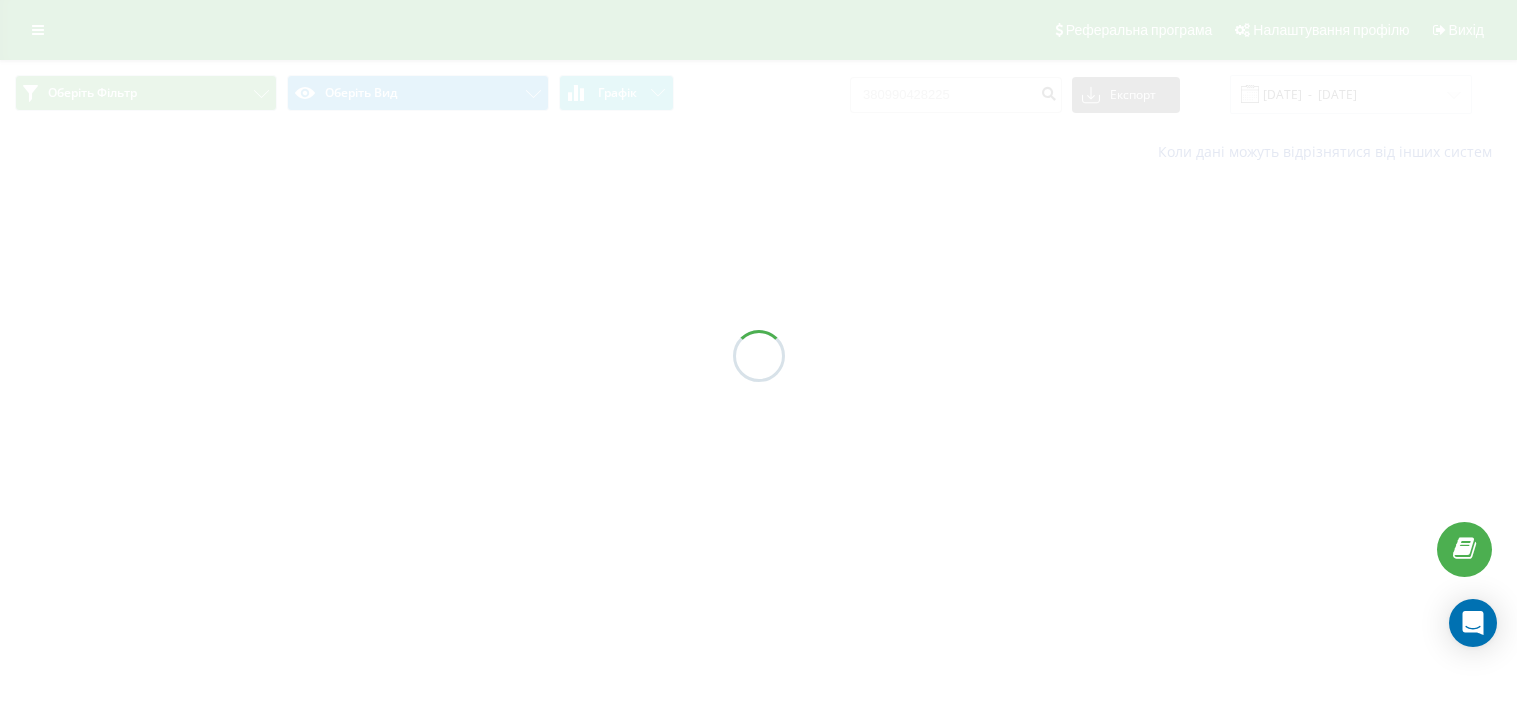 scroll, scrollTop: 0, scrollLeft: 0, axis: both 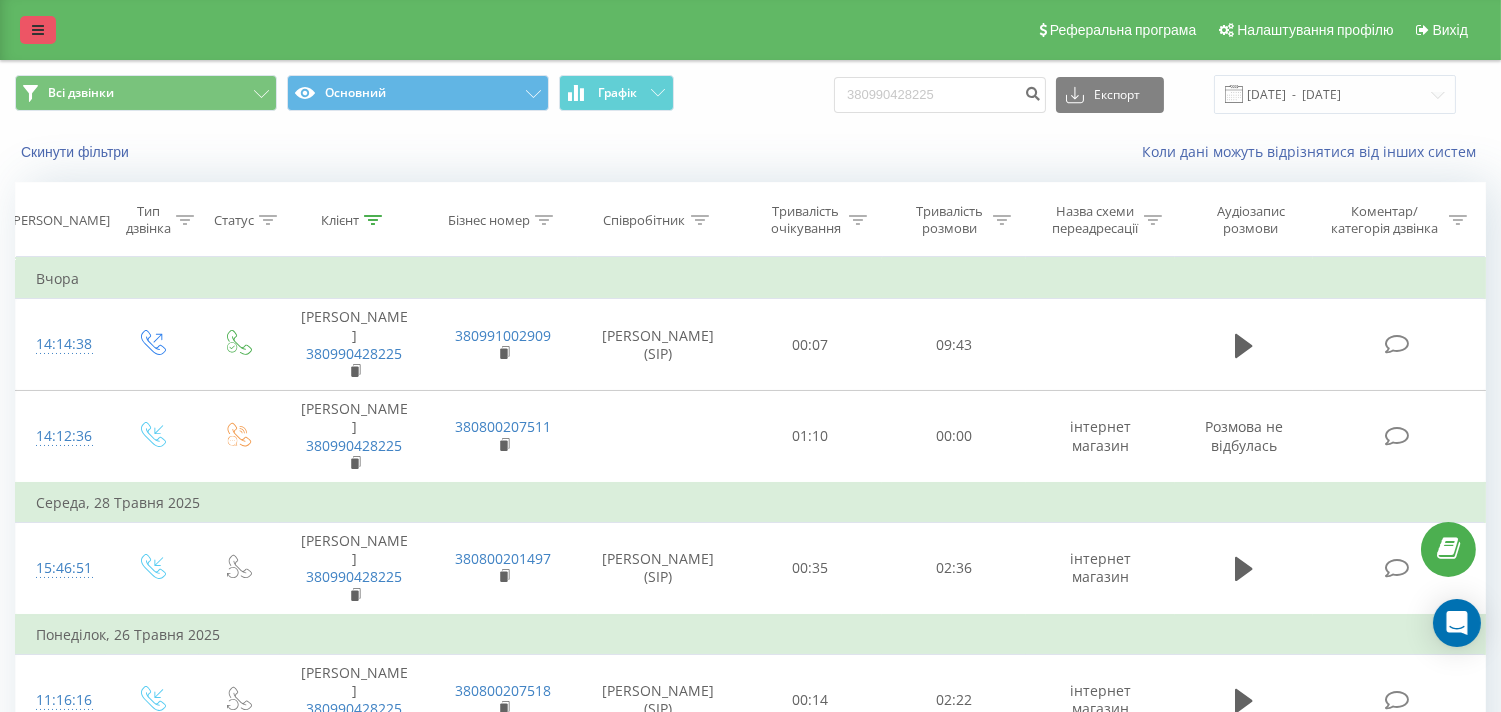 click at bounding box center (38, 30) 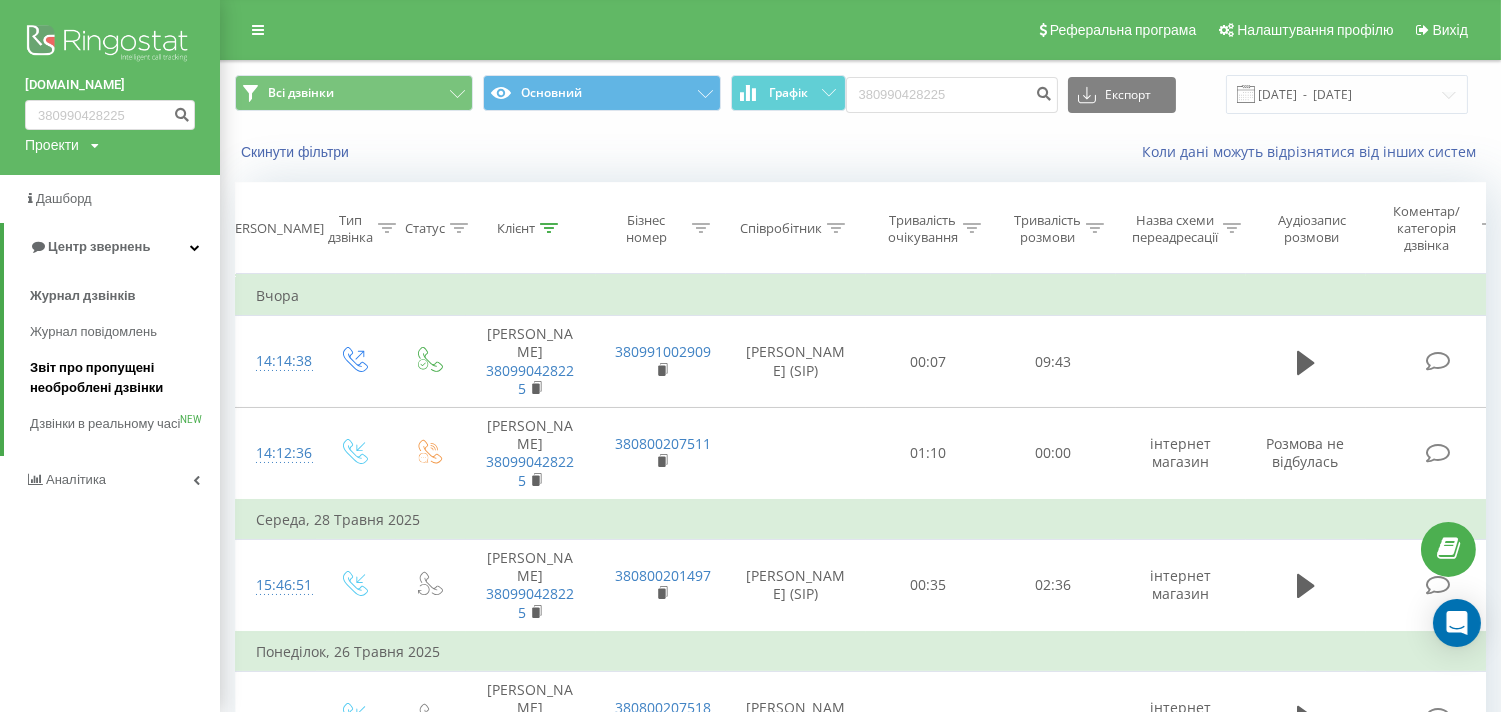 click on "Звіт про пропущені необроблені дзвінки" at bounding box center (120, 378) 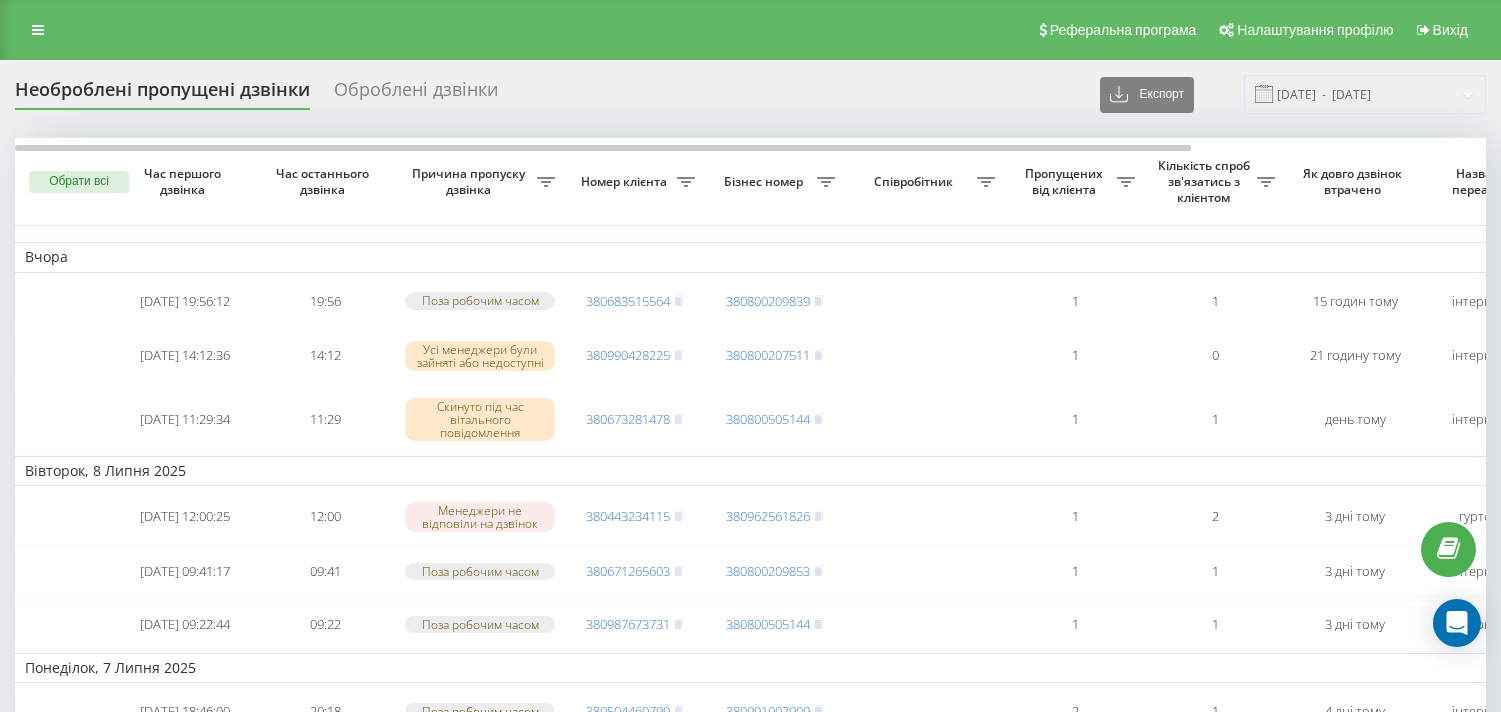 scroll, scrollTop: 0, scrollLeft: 0, axis: both 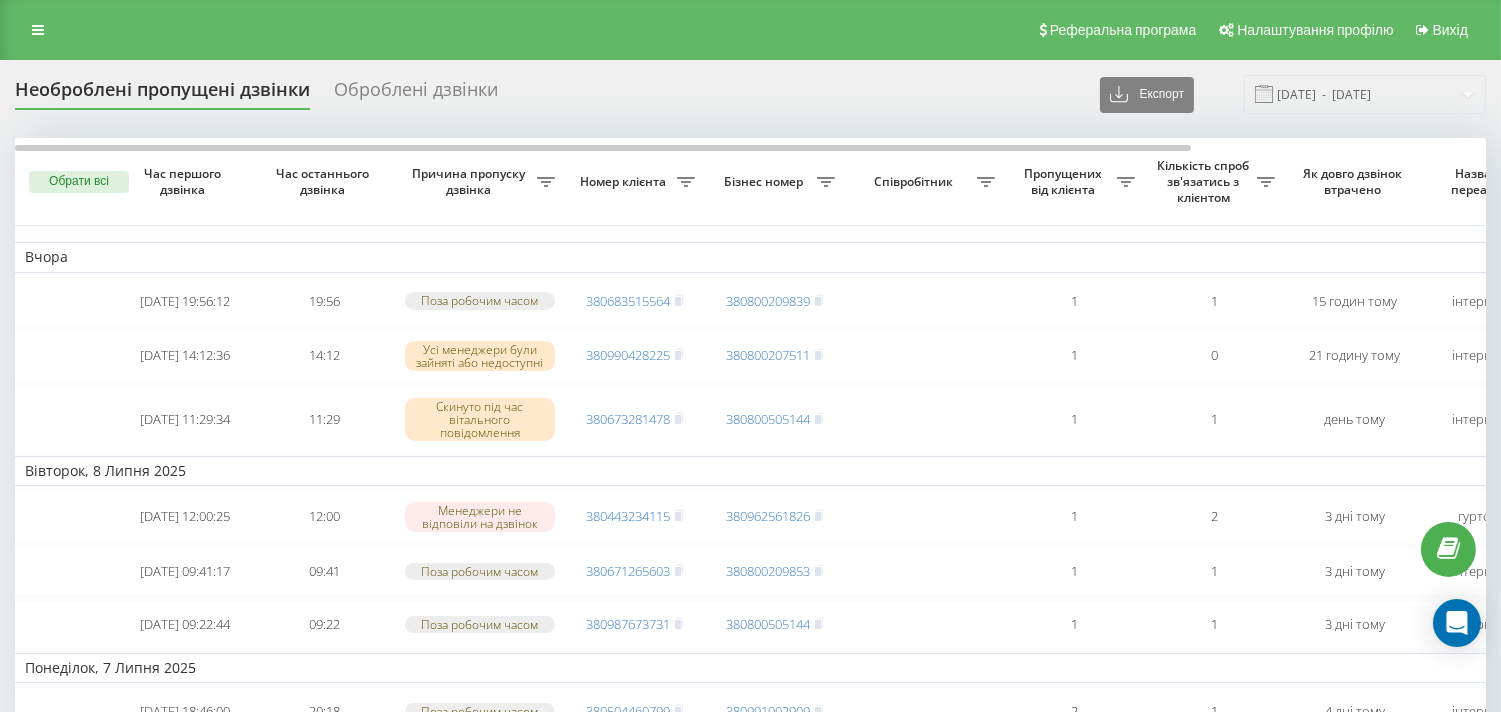 click on "Обрати всі" at bounding box center [79, 182] 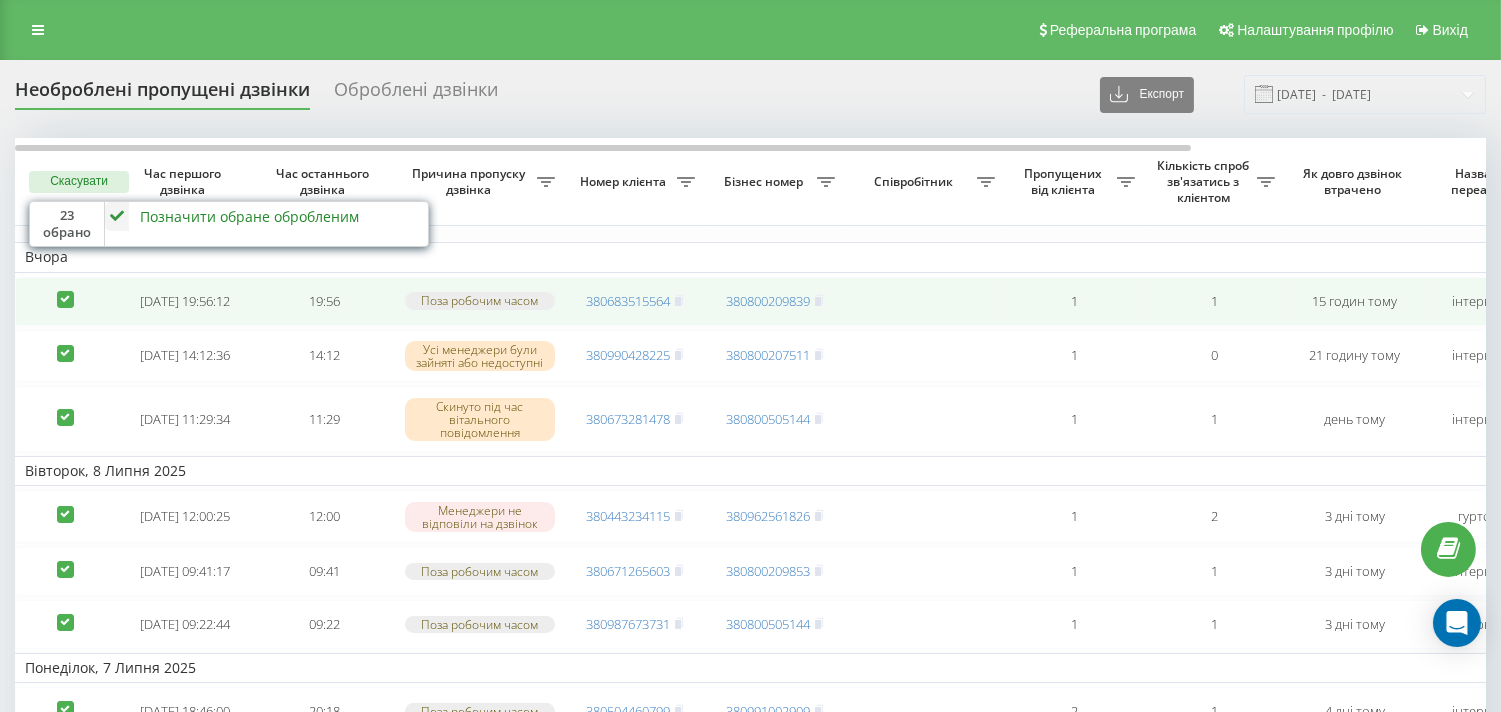 click at bounding box center [65, 291] 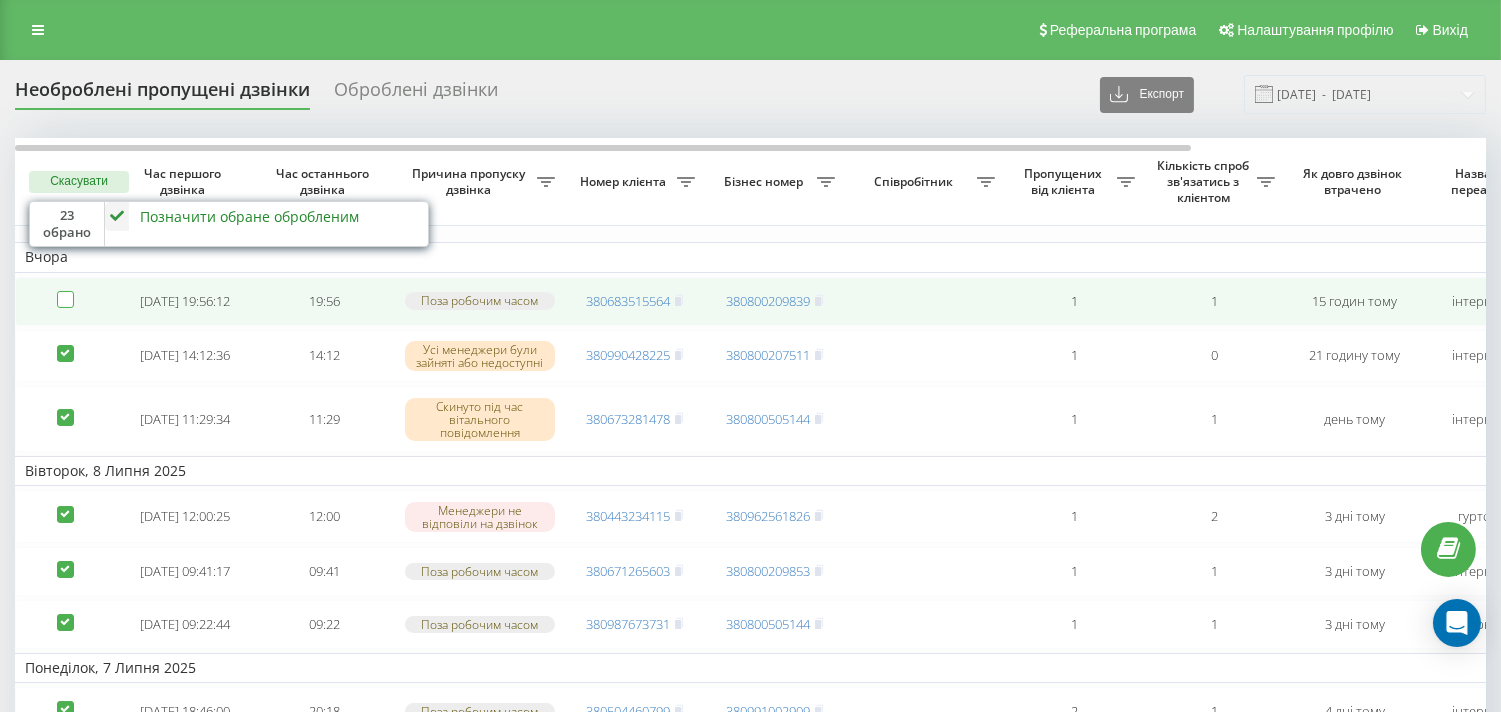 checkbox on "false" 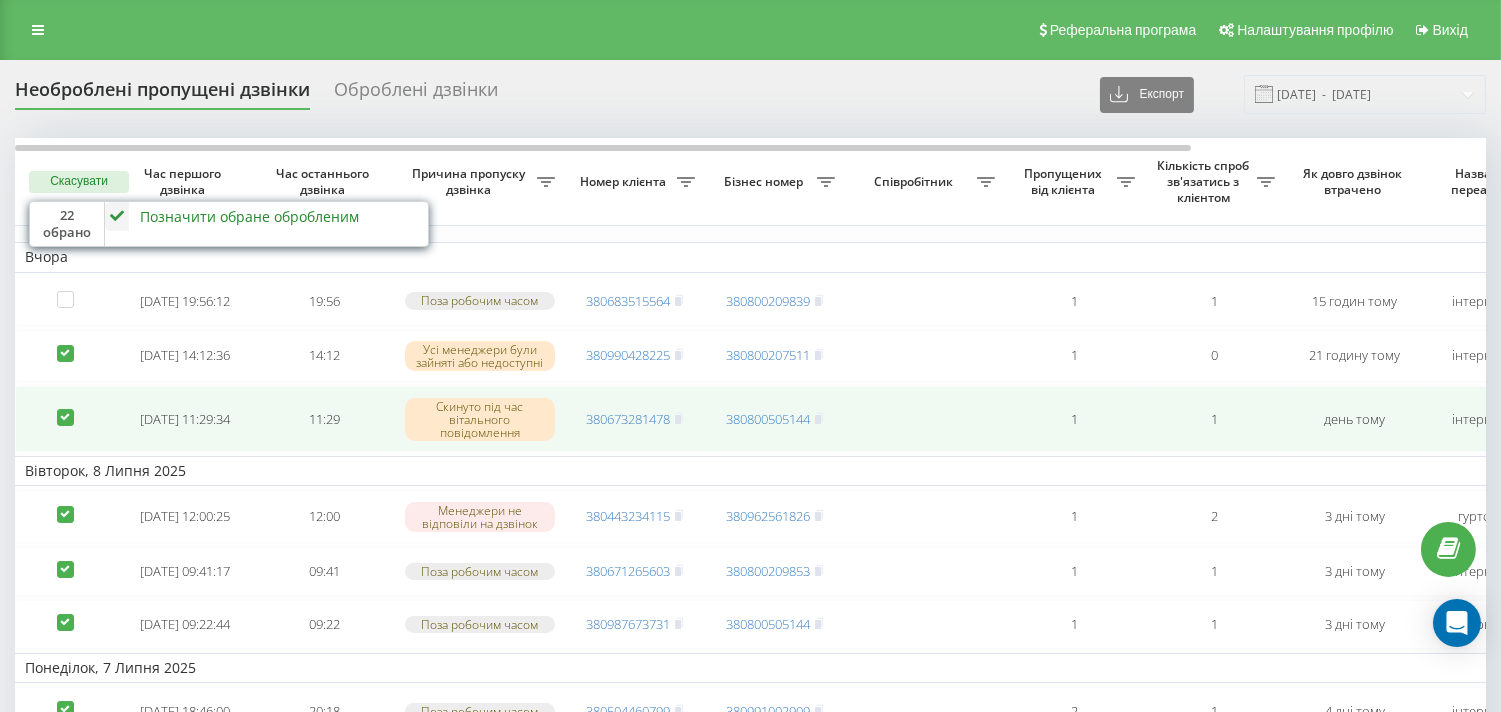 click at bounding box center [65, 409] 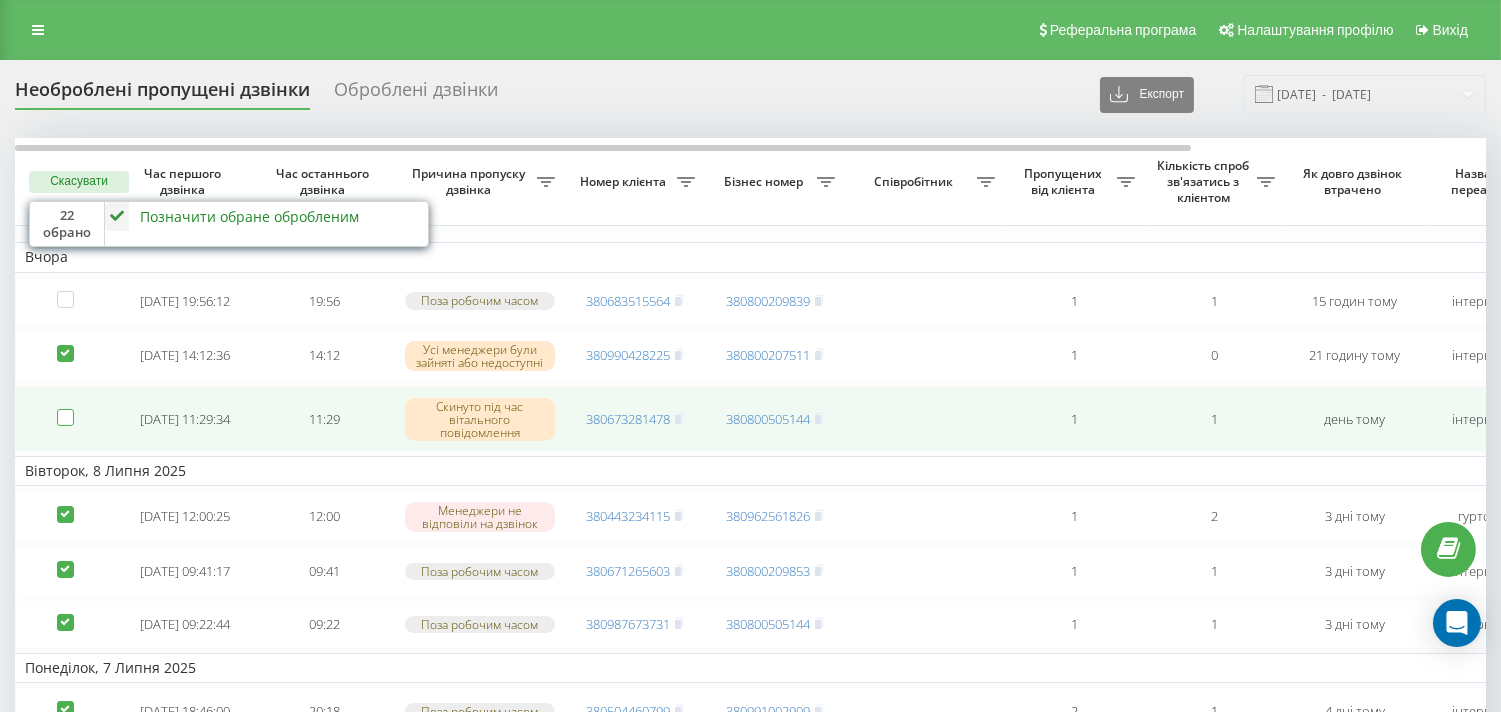 checkbox on "false" 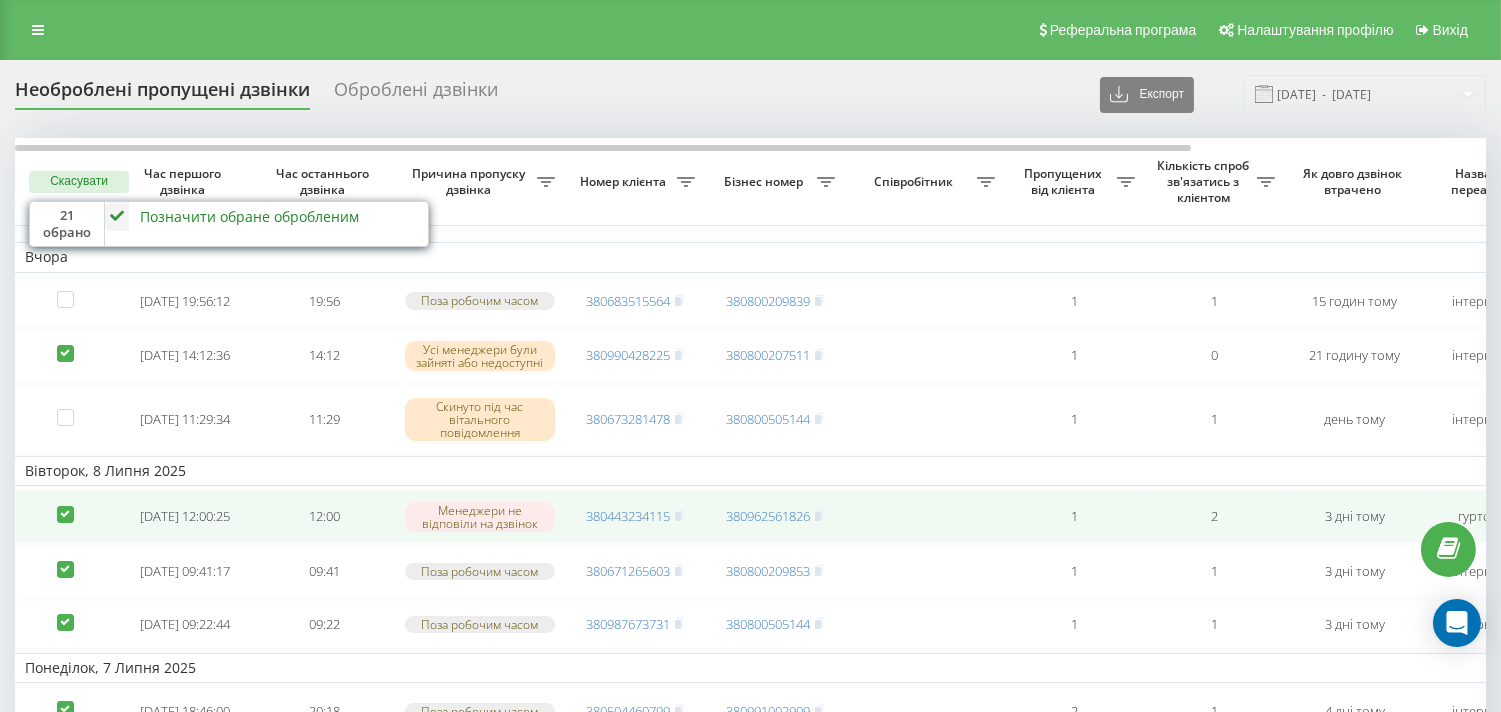 click at bounding box center [65, 506] 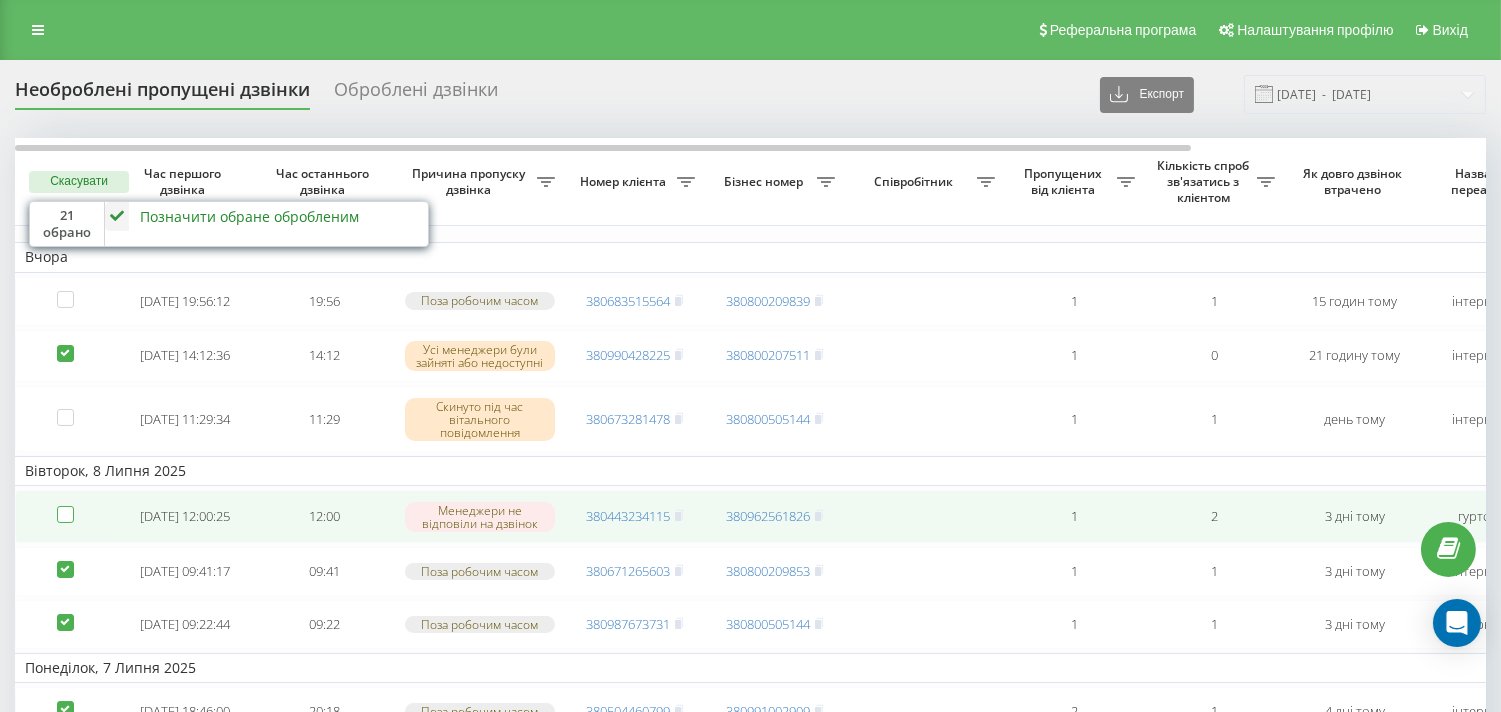 checkbox on "false" 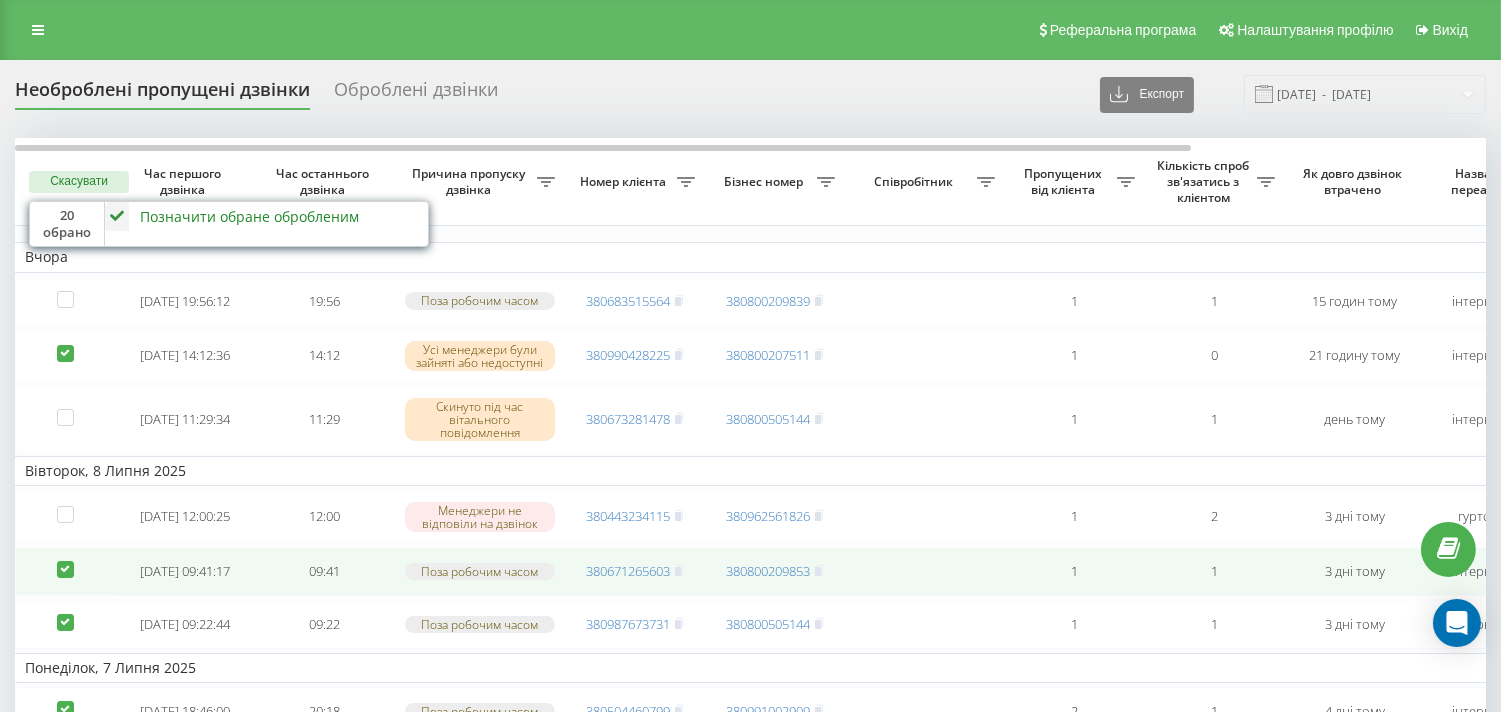 click at bounding box center (65, 561) 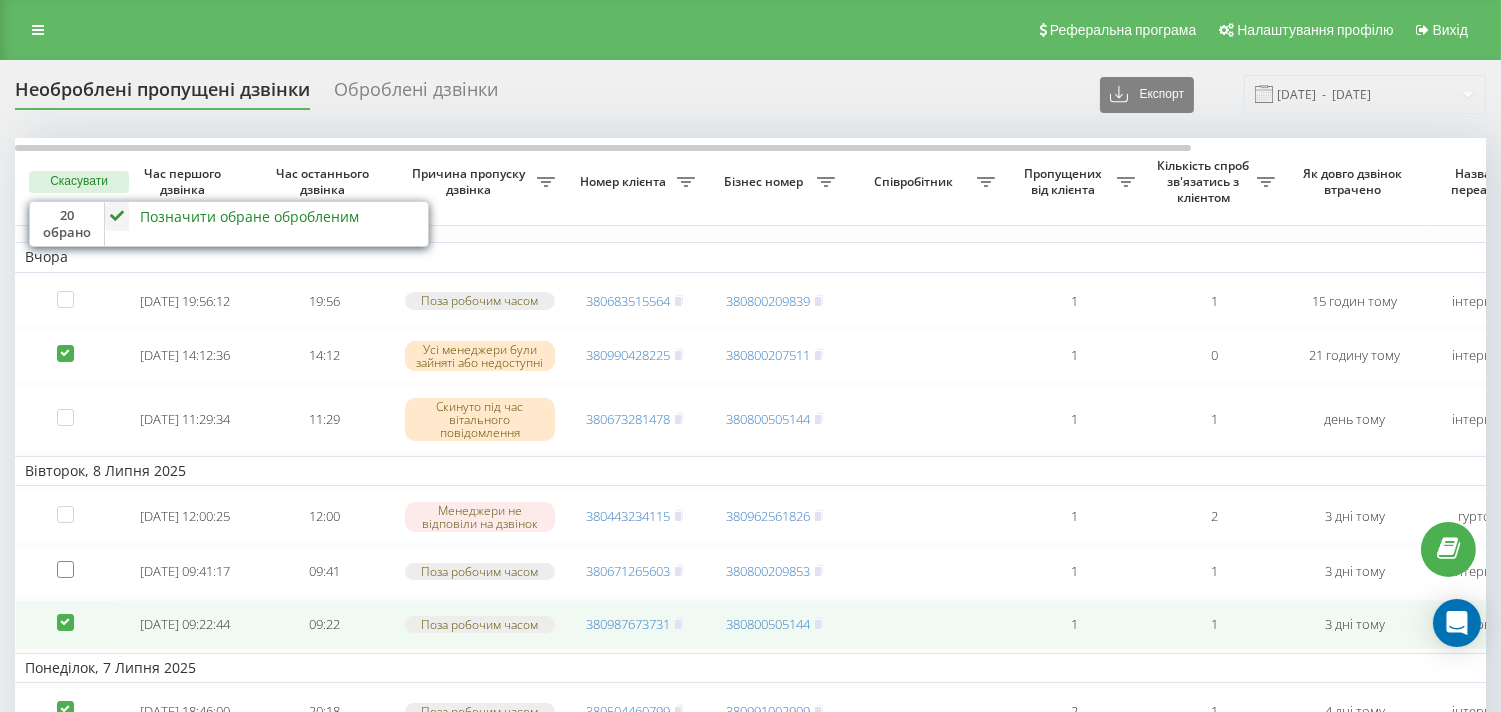 checkbox on "false" 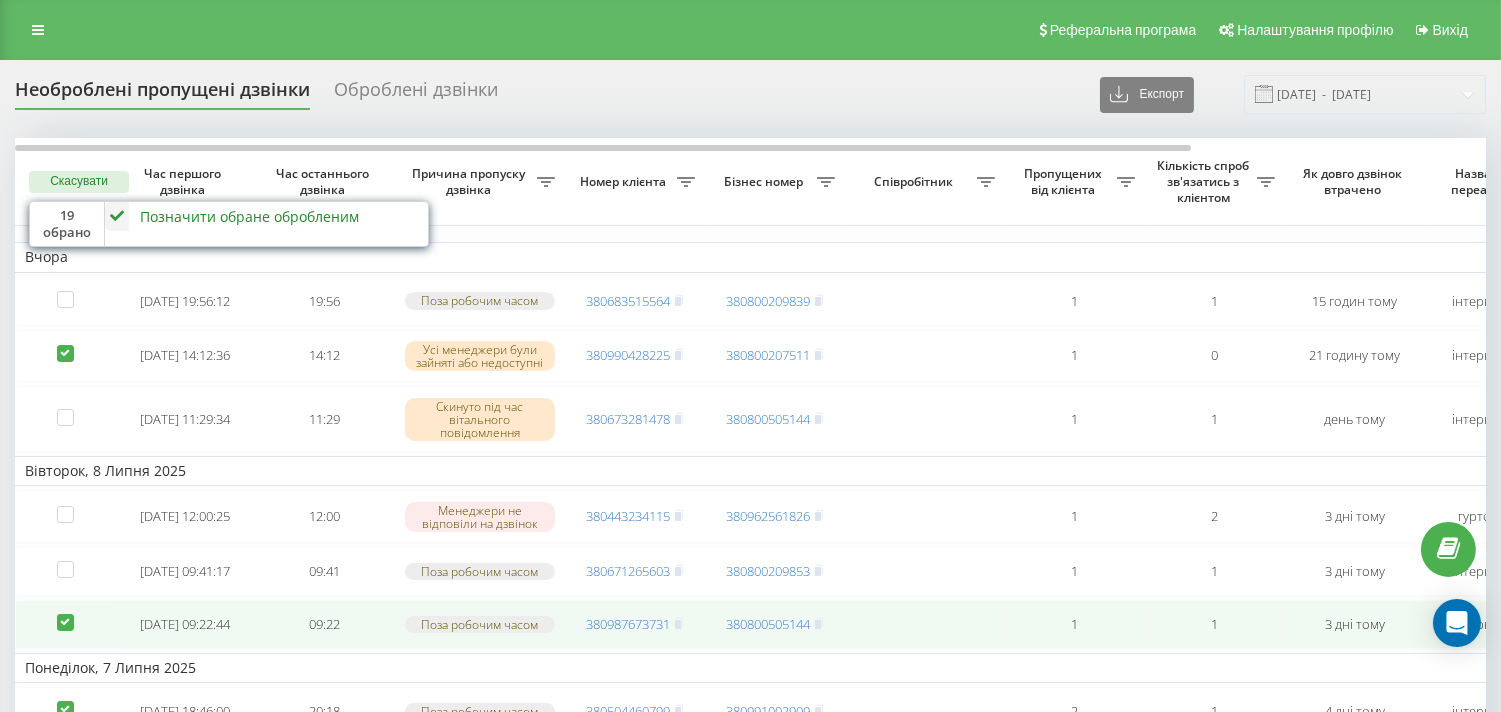 click at bounding box center (65, 614) 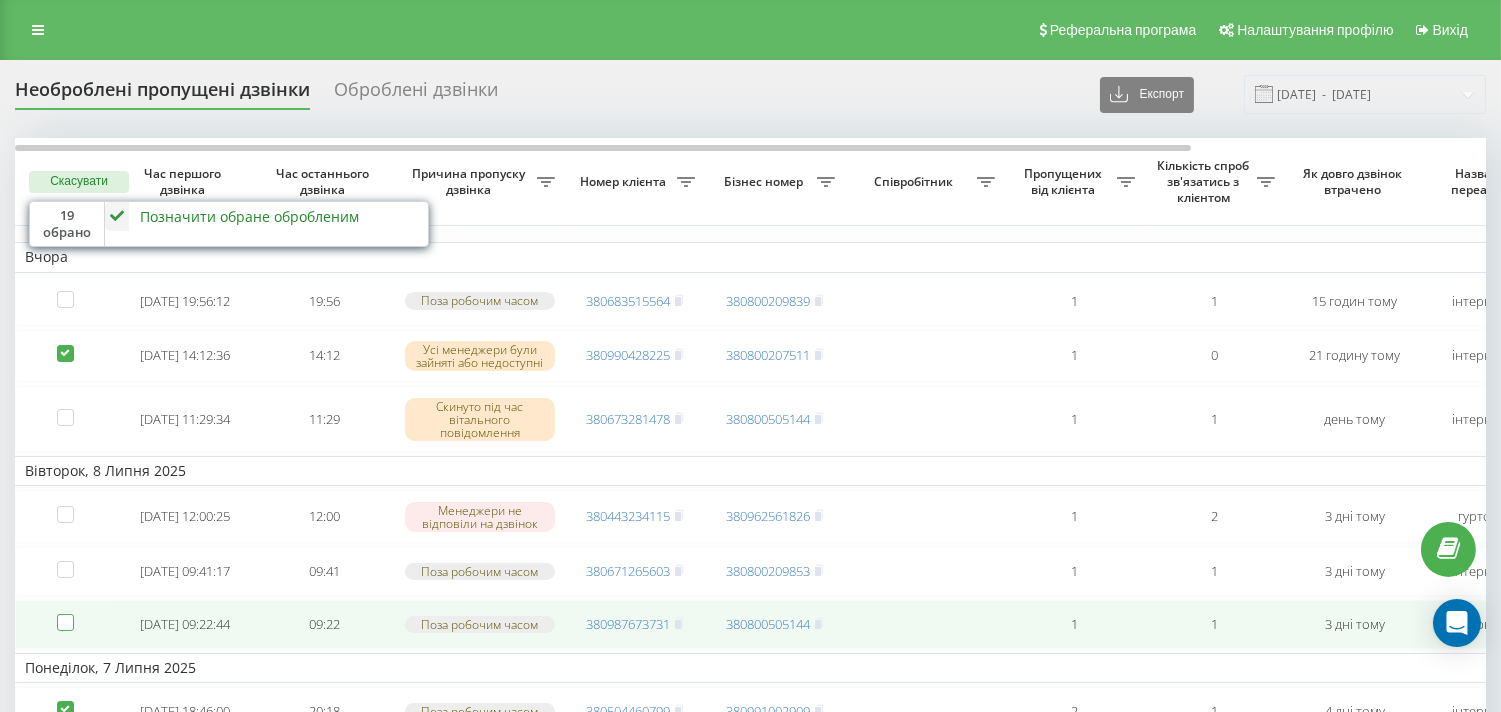 checkbox on "false" 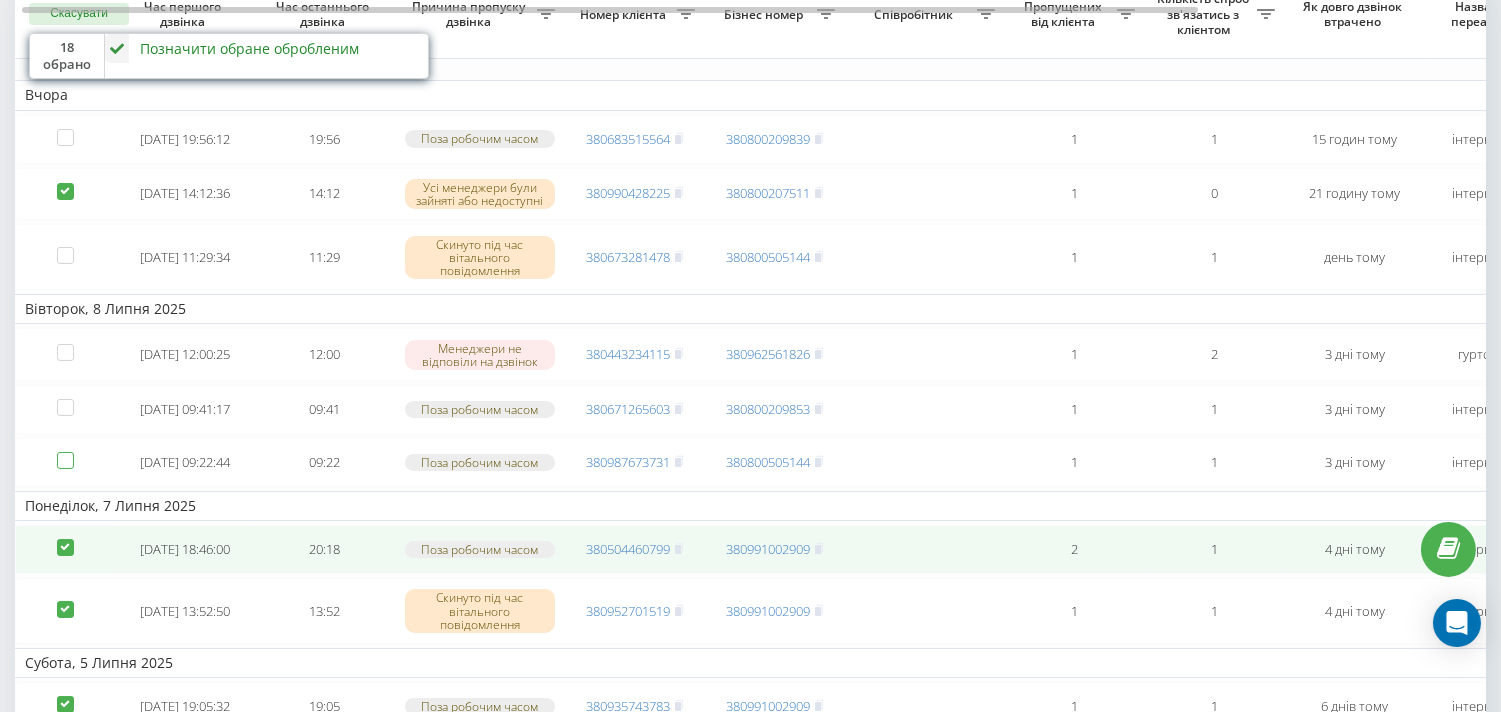 scroll, scrollTop: 222, scrollLeft: 0, axis: vertical 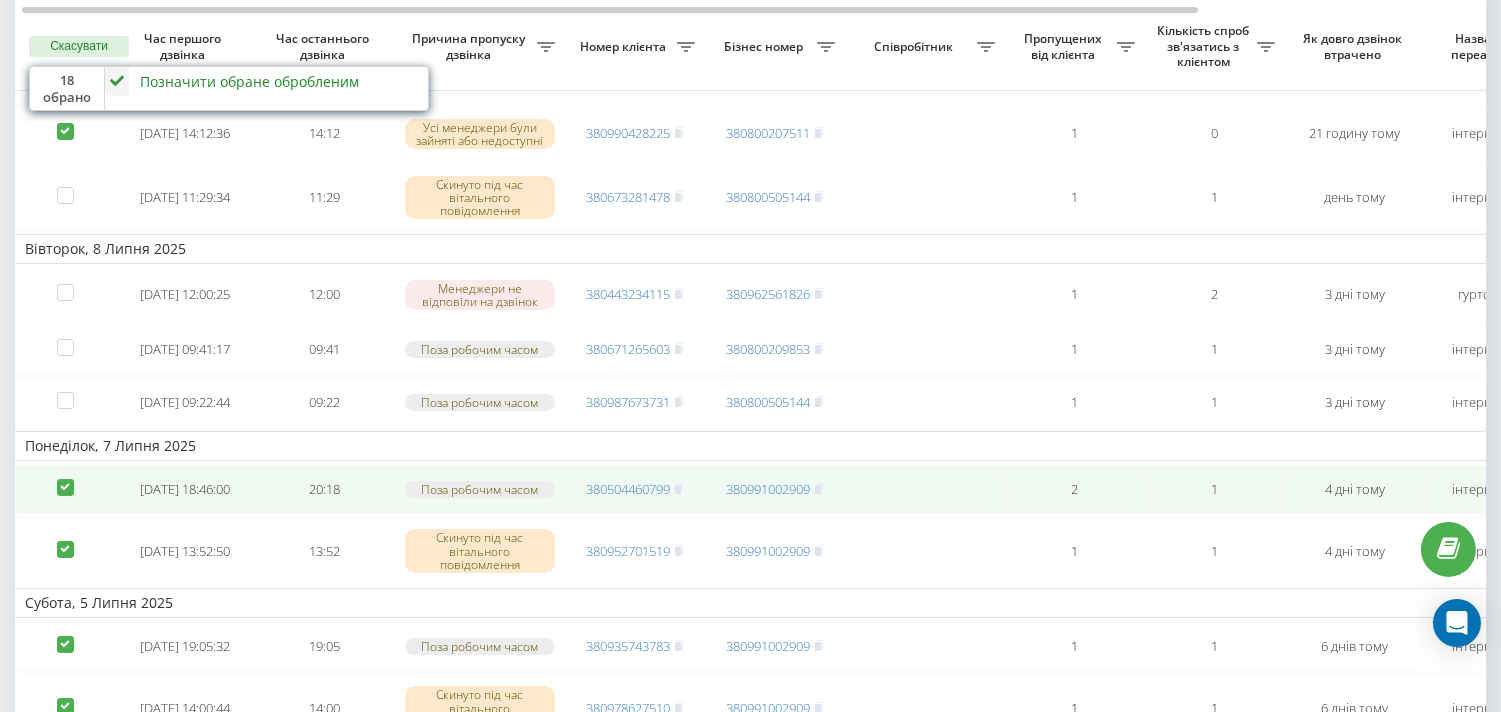 click at bounding box center [65, 479] 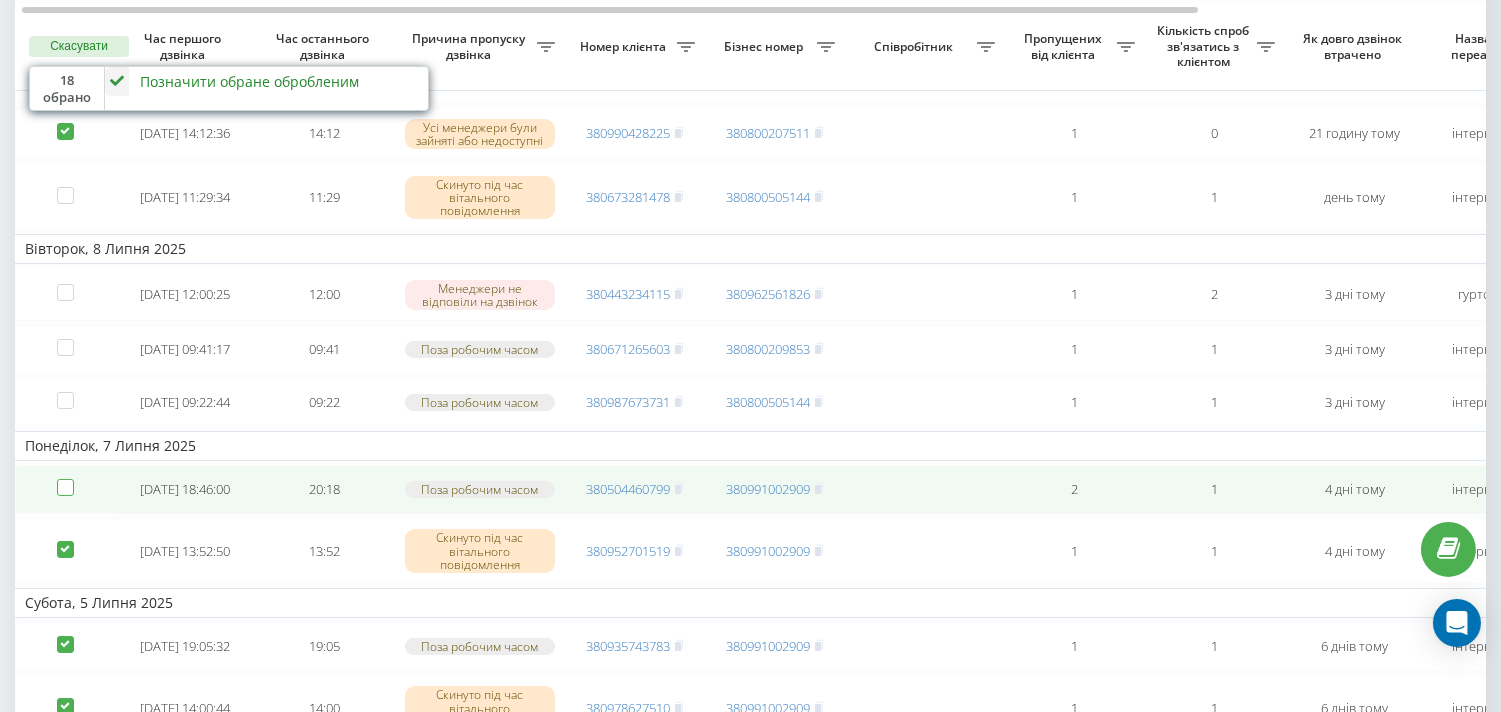 checkbox on "false" 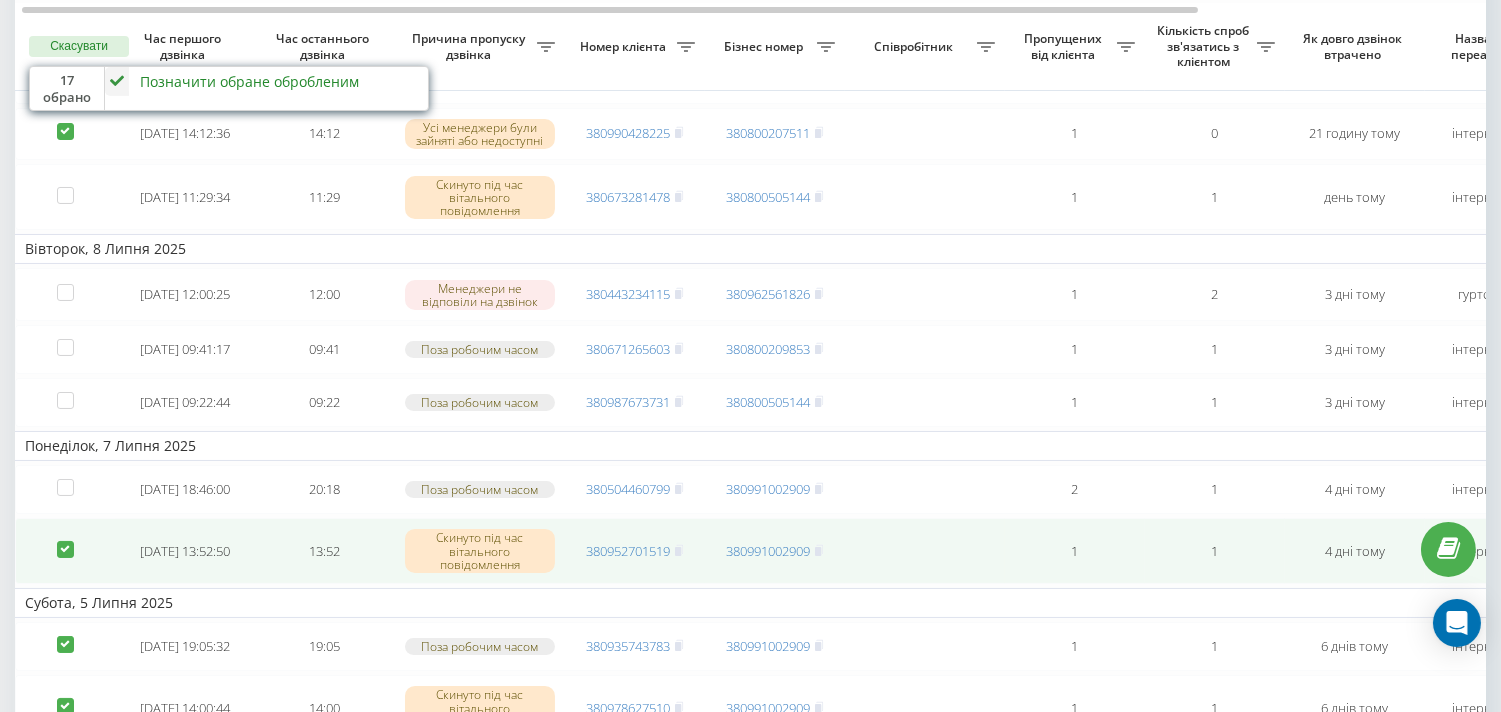 drag, startPoint x: 67, startPoint y: 576, endPoint x: 75, endPoint y: 587, distance: 13.601471 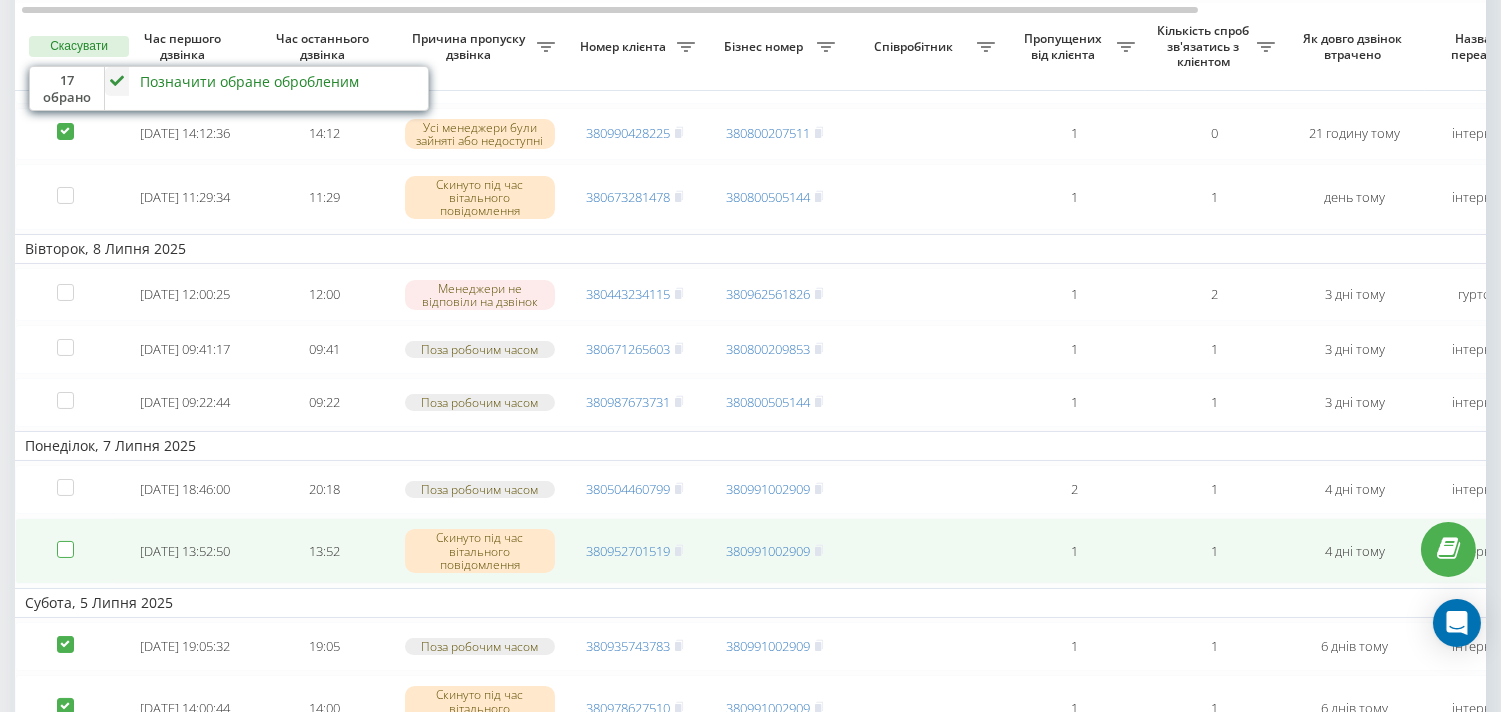 checkbox on "false" 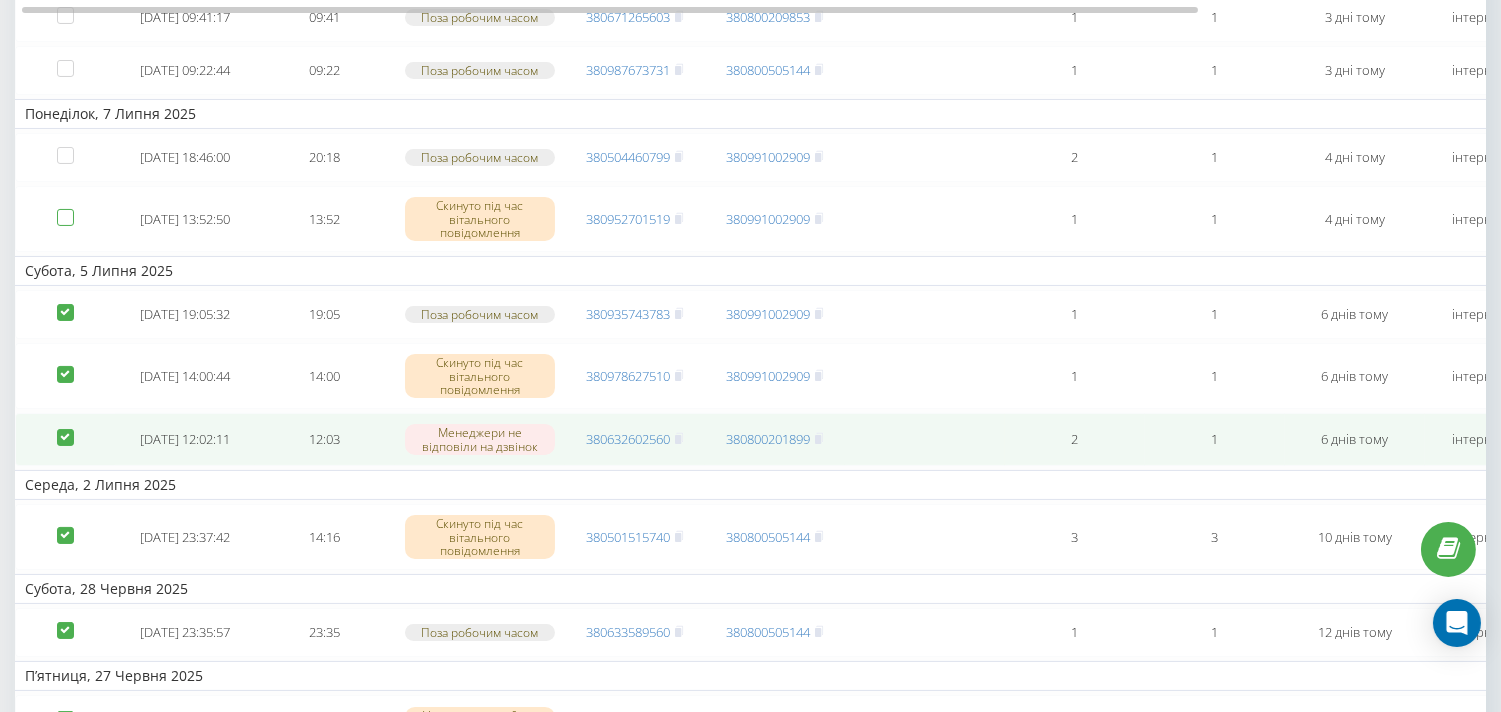 scroll, scrollTop: 555, scrollLeft: 0, axis: vertical 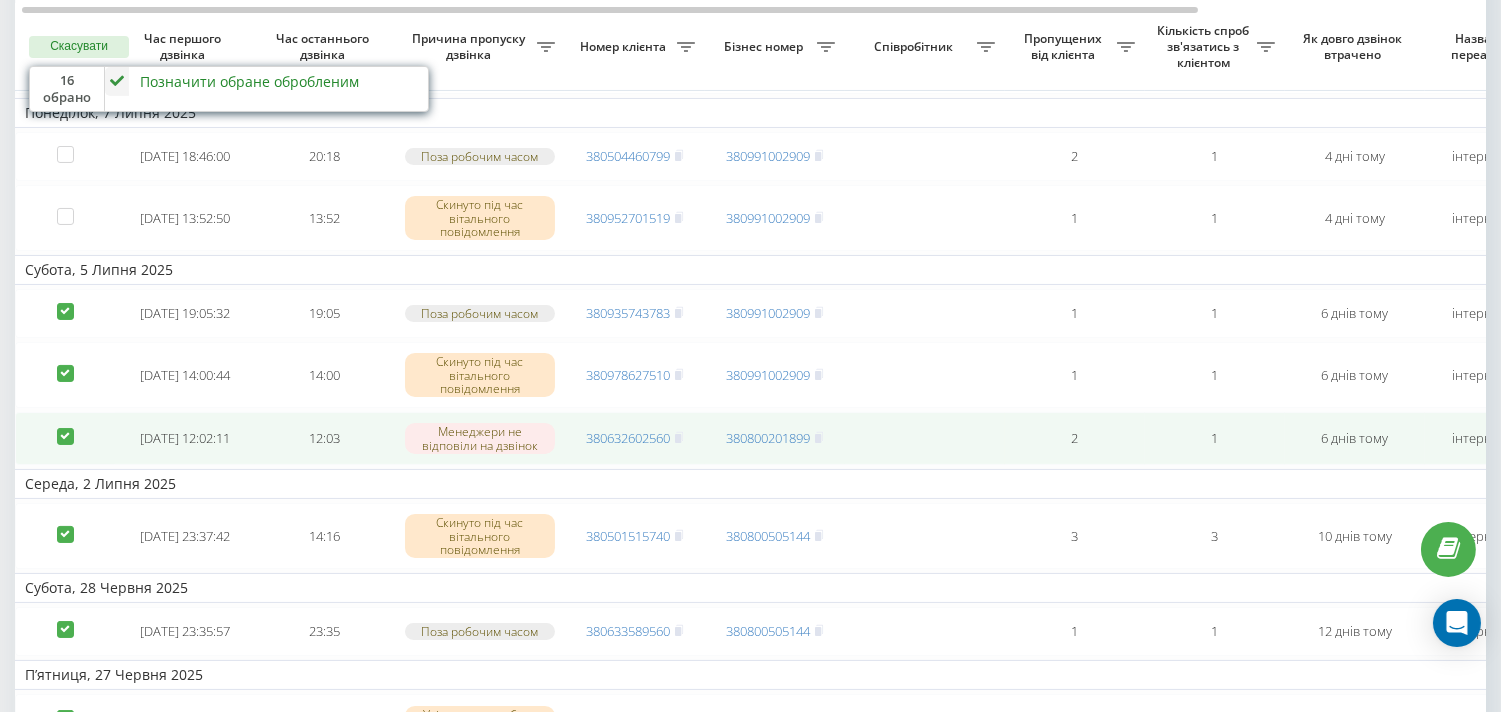 click at bounding box center (65, 438) 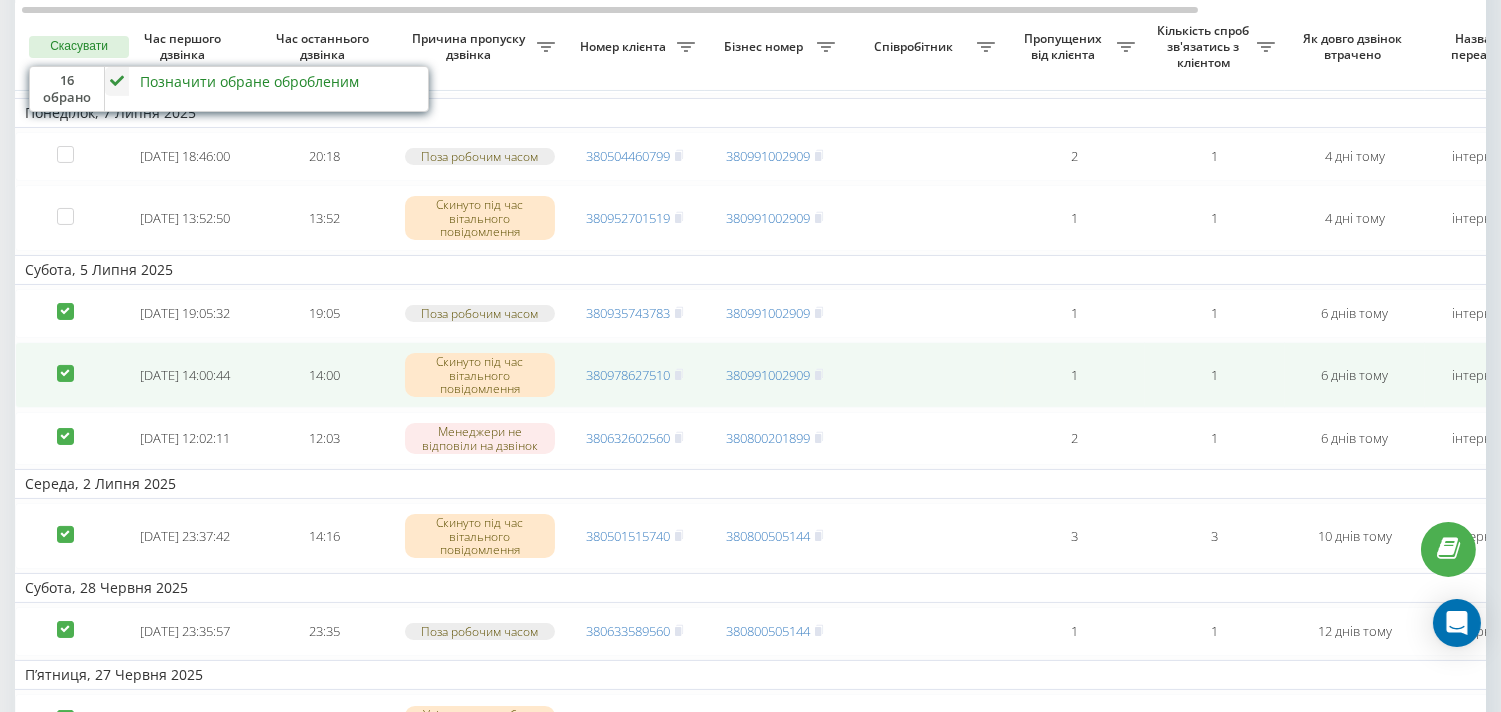drag, startPoint x: 66, startPoint y: 408, endPoint x: 66, endPoint y: 392, distance: 16 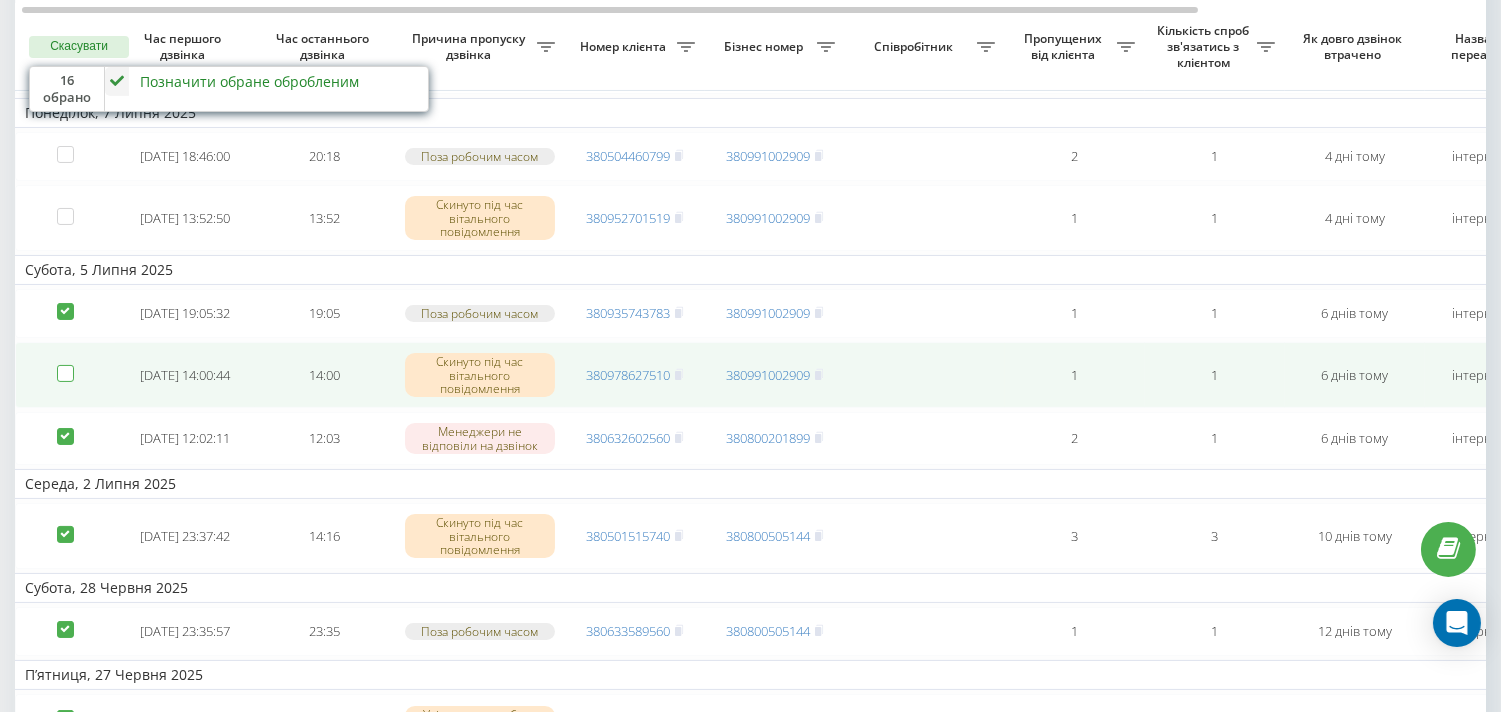 checkbox on "false" 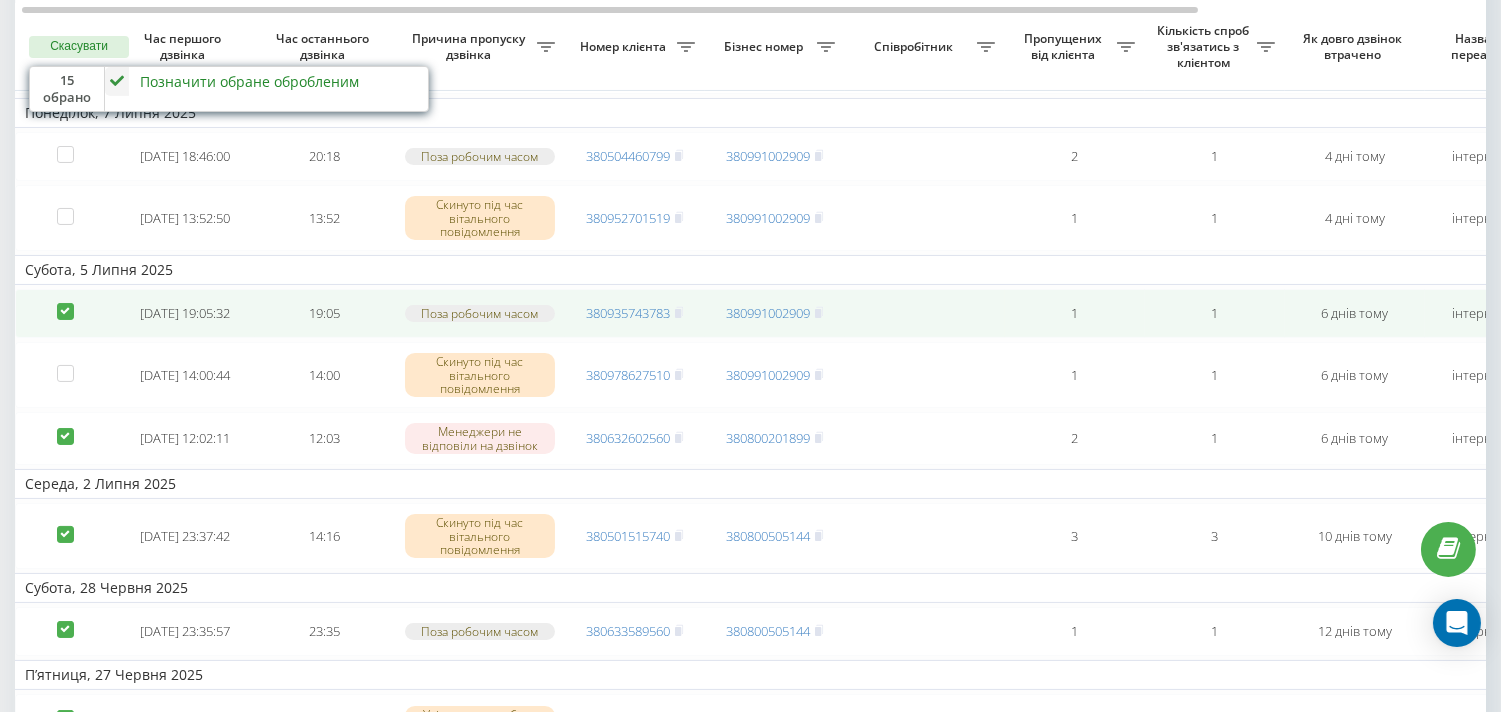 drag, startPoint x: 67, startPoint y: 347, endPoint x: 80, endPoint y: 365, distance: 22.203604 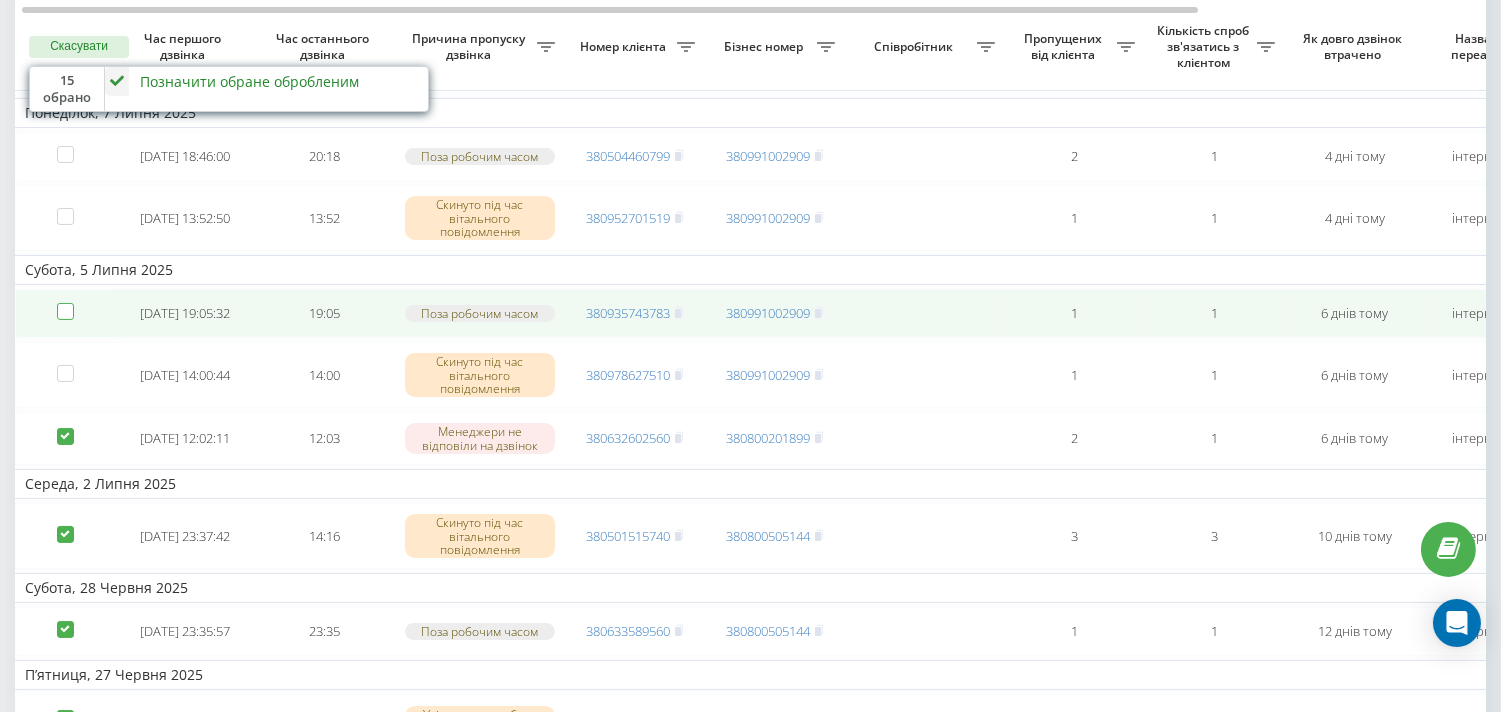 checkbox on "false" 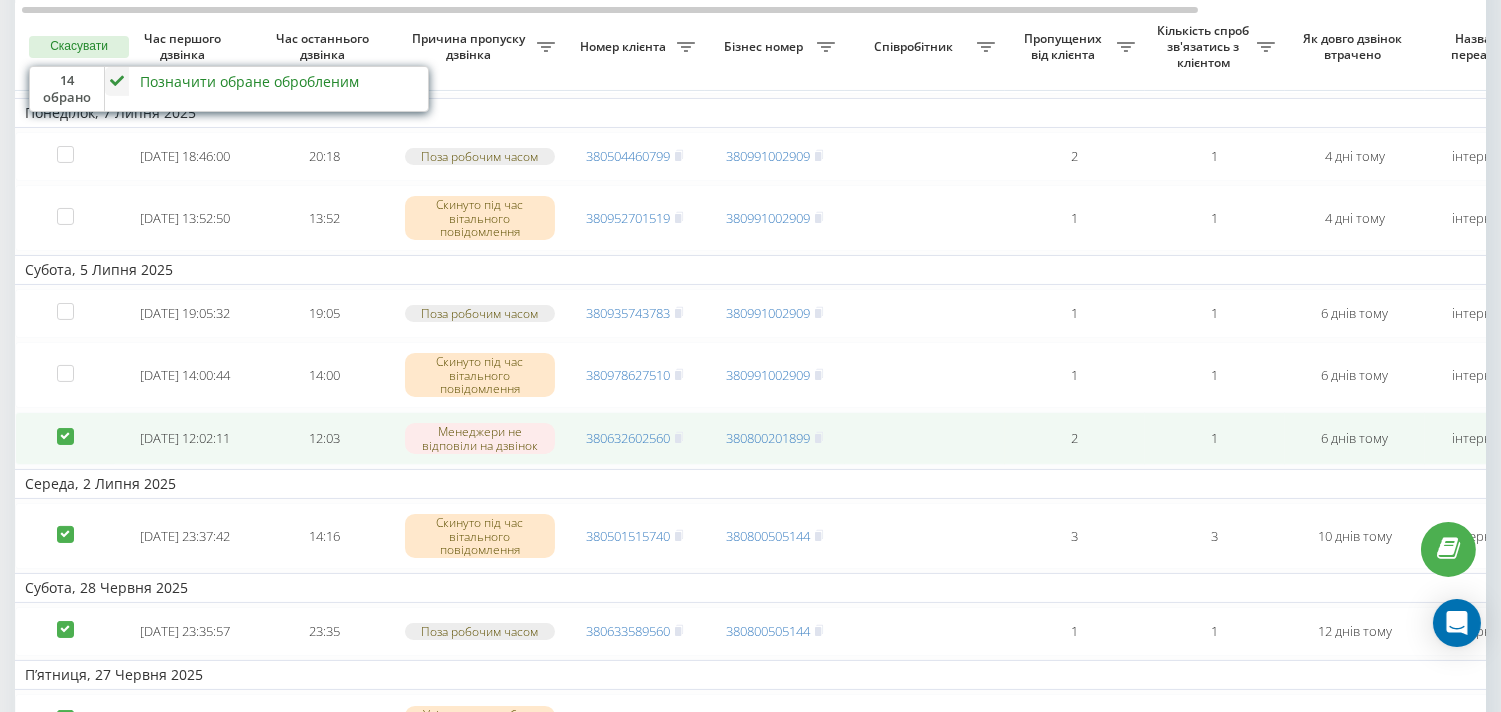 click at bounding box center [65, 438] 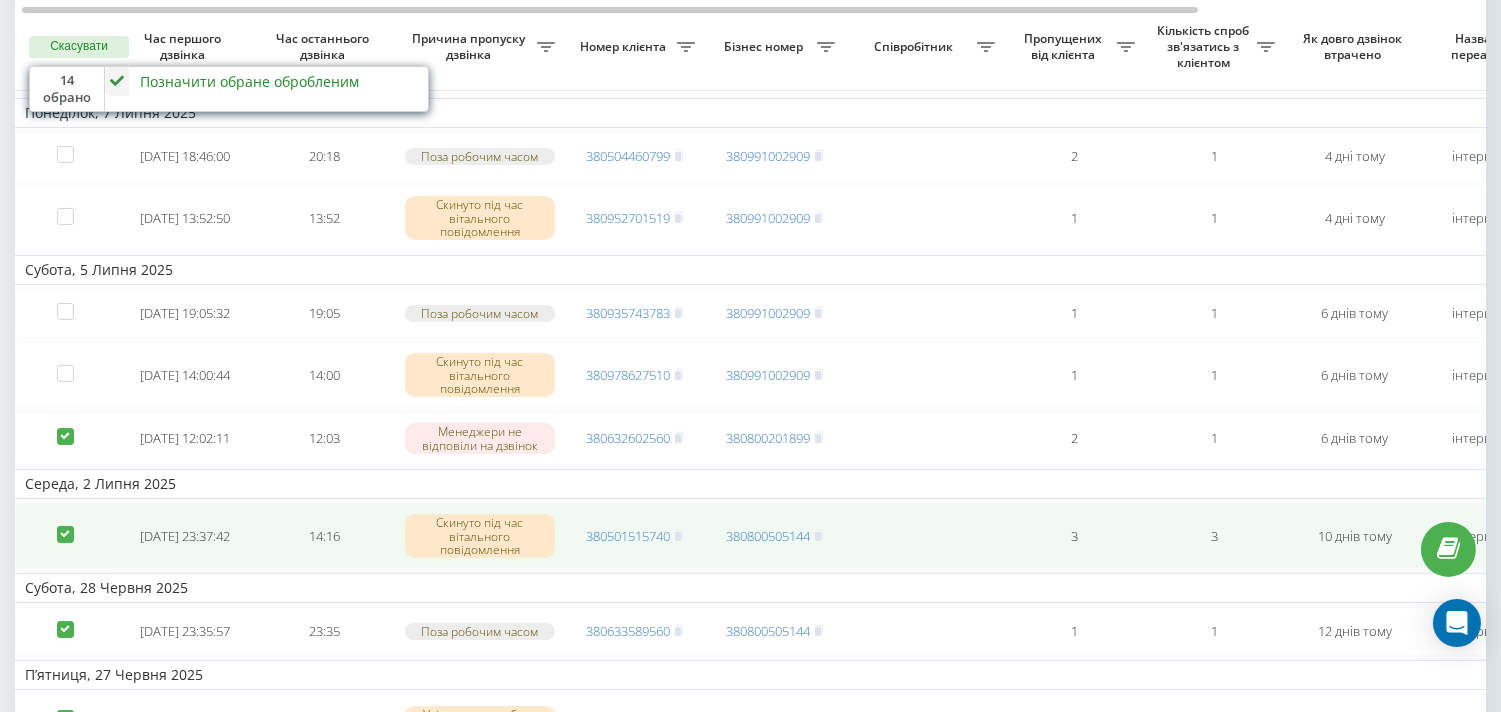 click at bounding box center [65, 526] 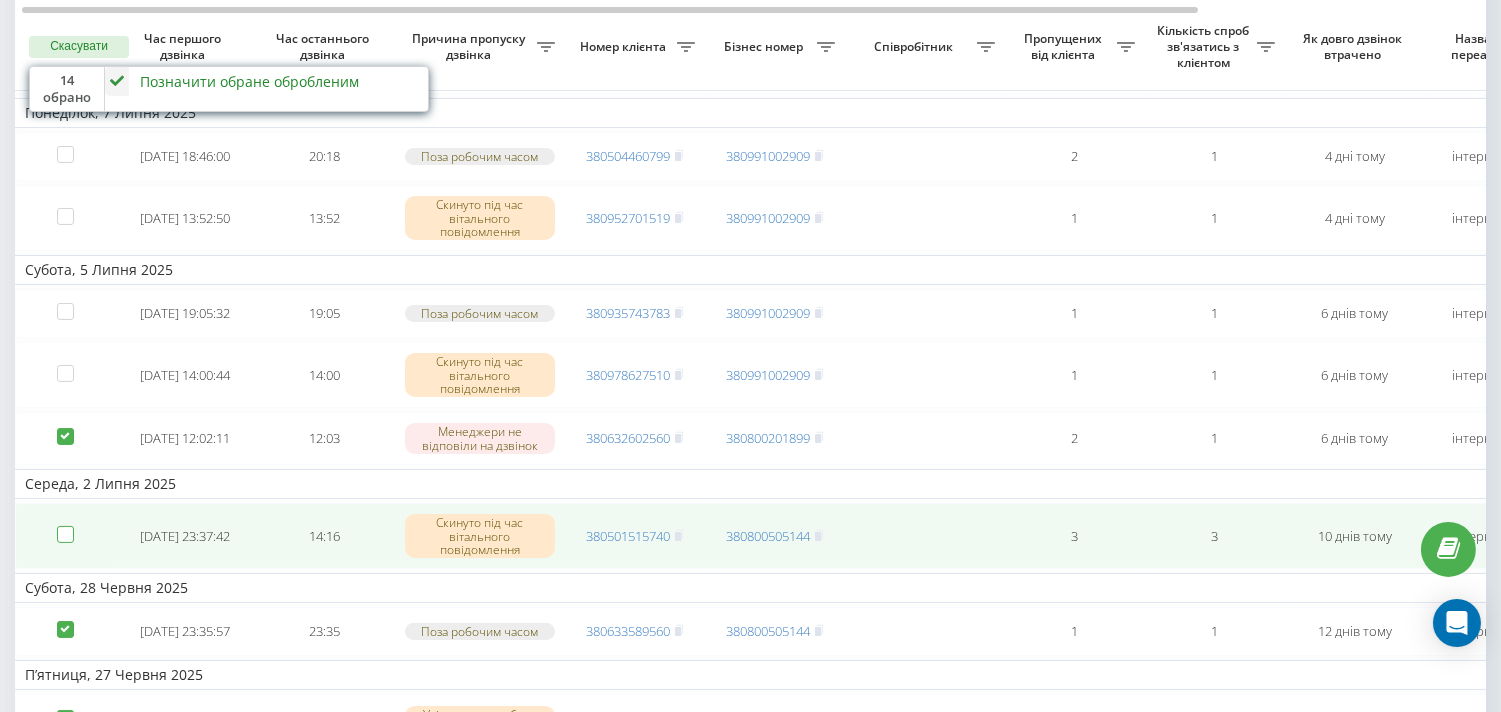 checkbox on "false" 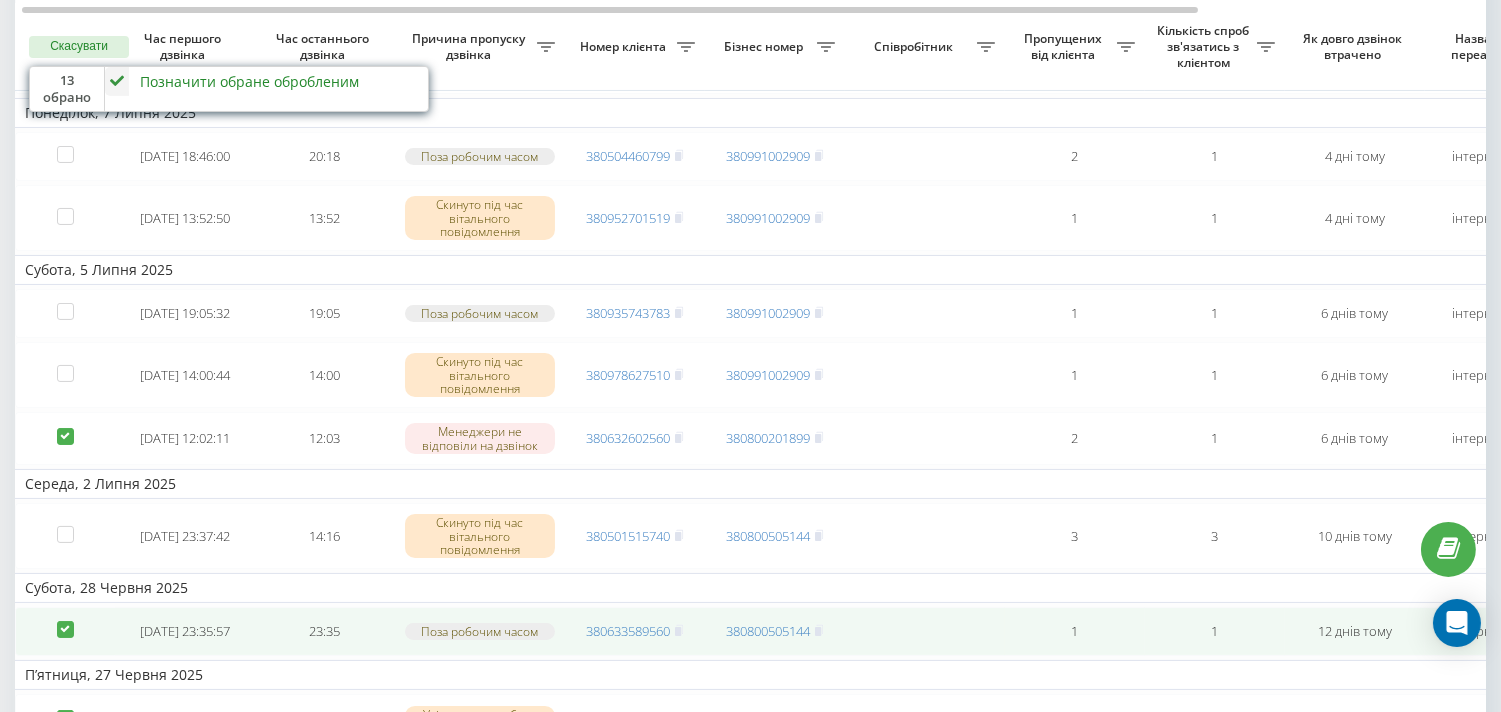 click at bounding box center [65, 621] 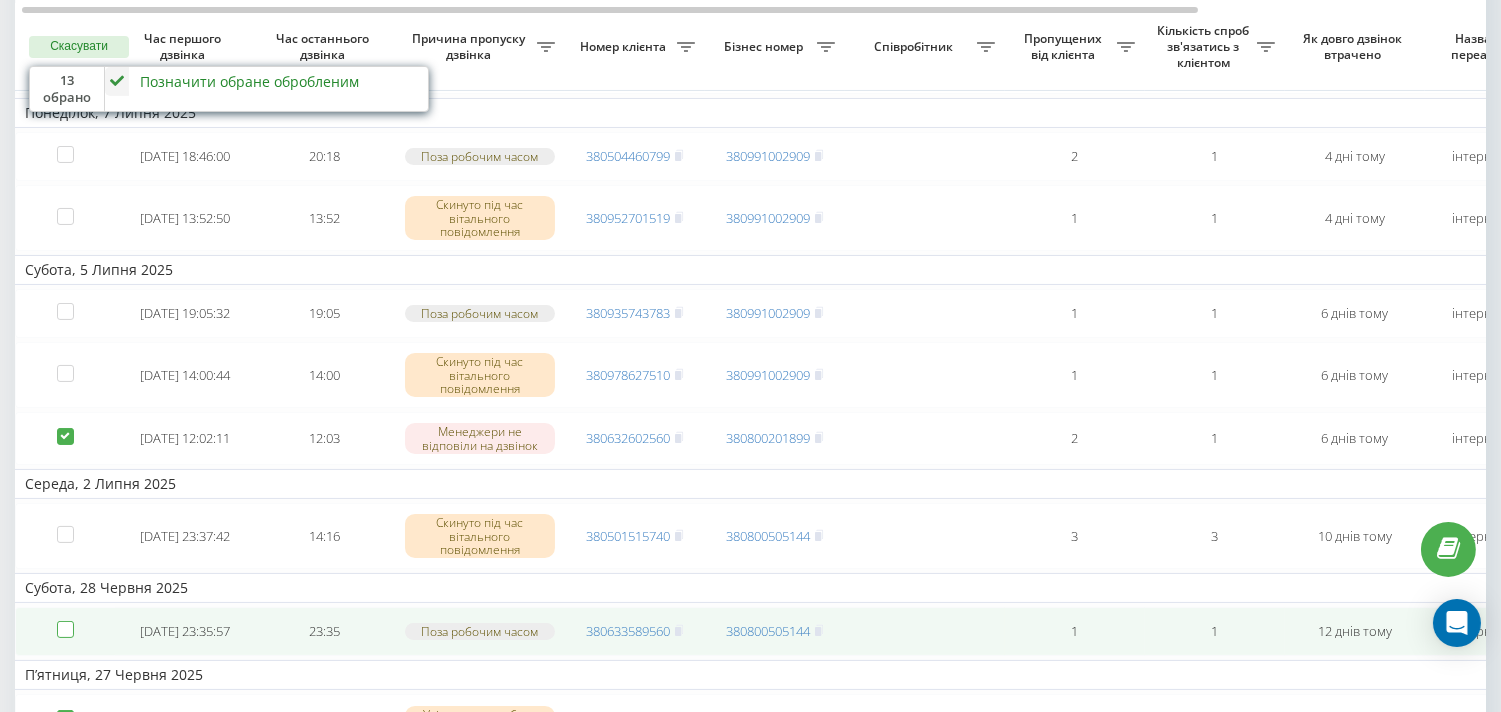 checkbox on "false" 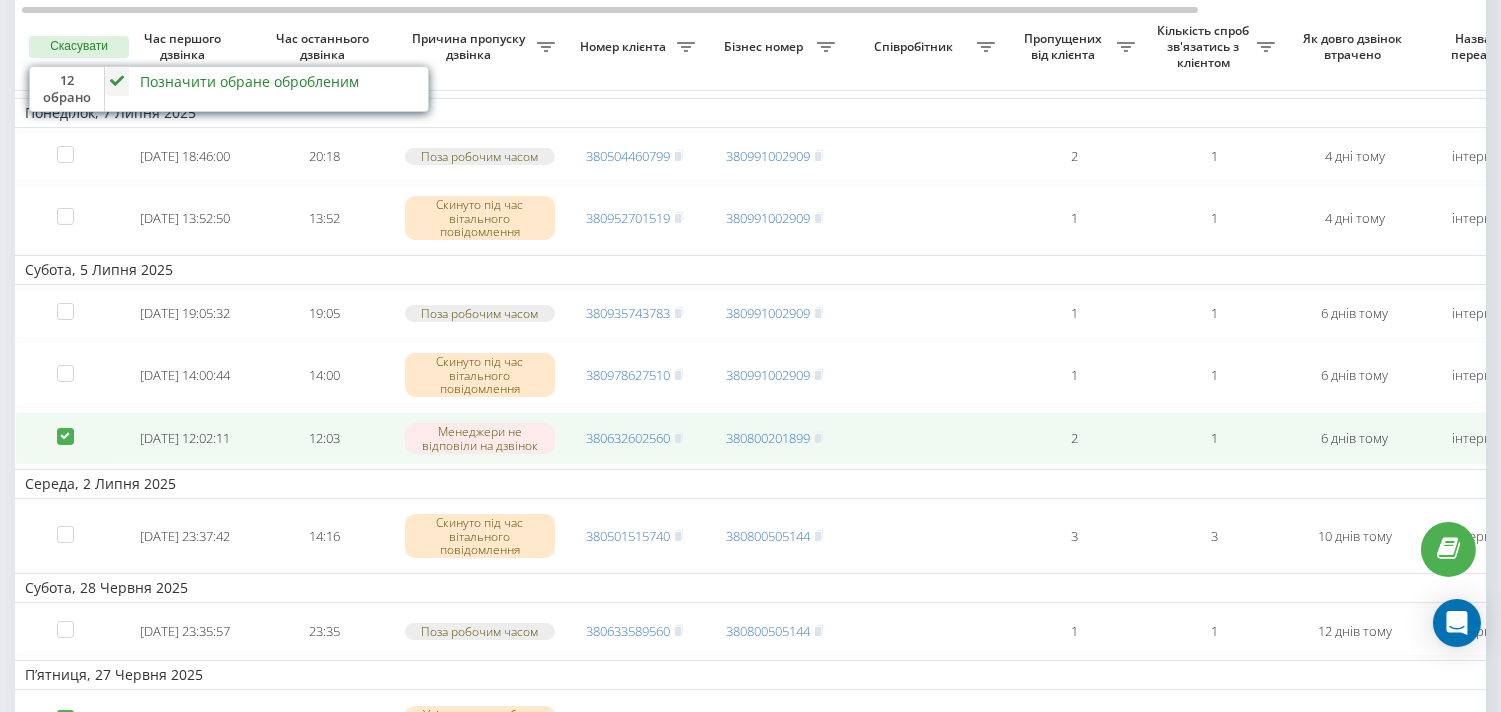 click at bounding box center (65, 428) 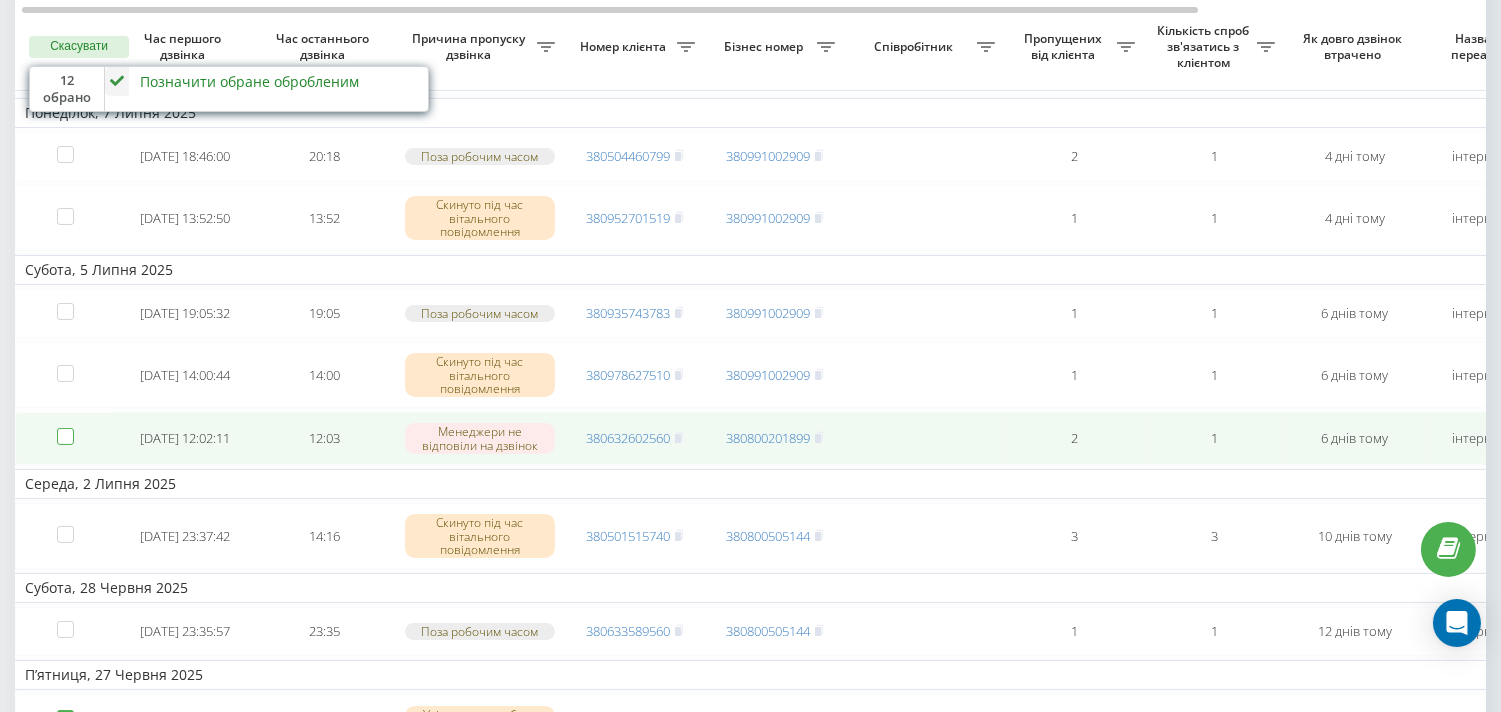 checkbox on "false" 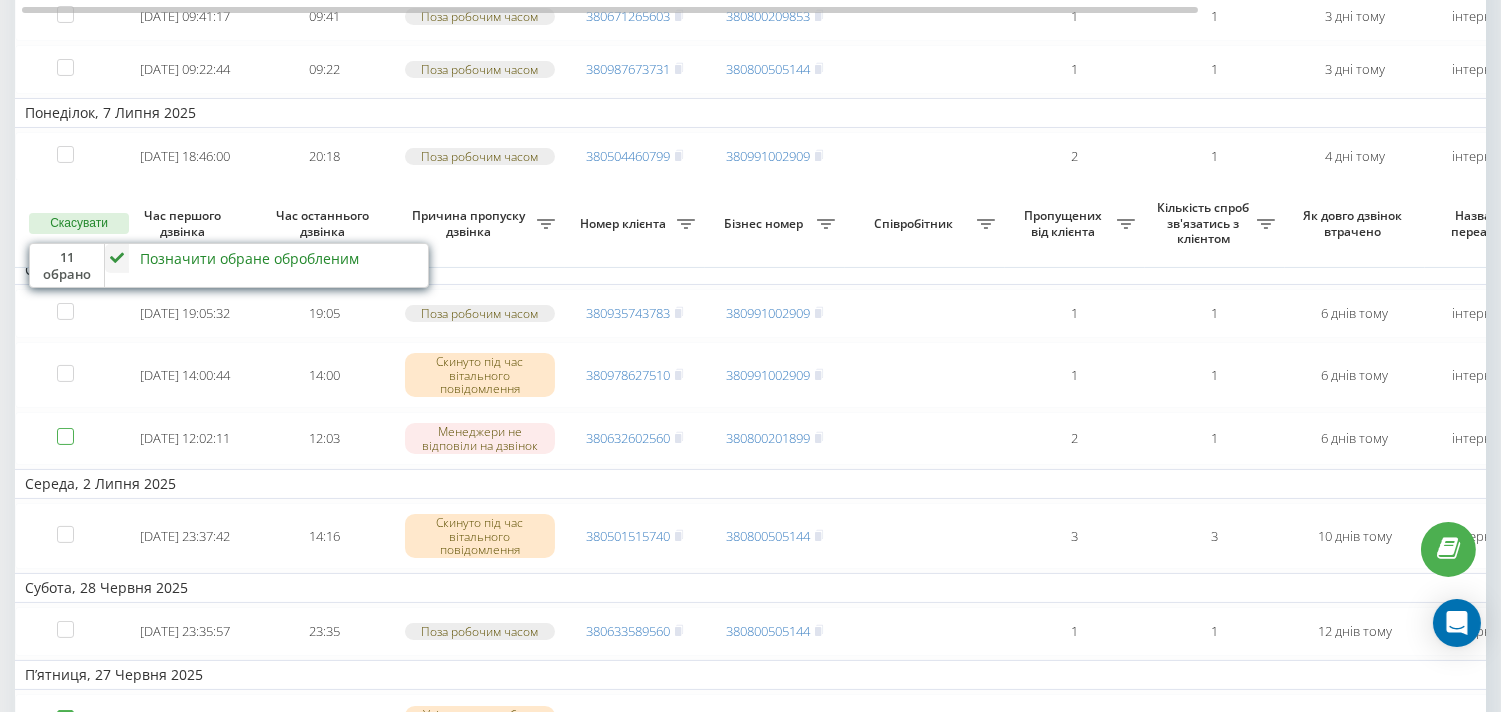 scroll, scrollTop: 888, scrollLeft: 0, axis: vertical 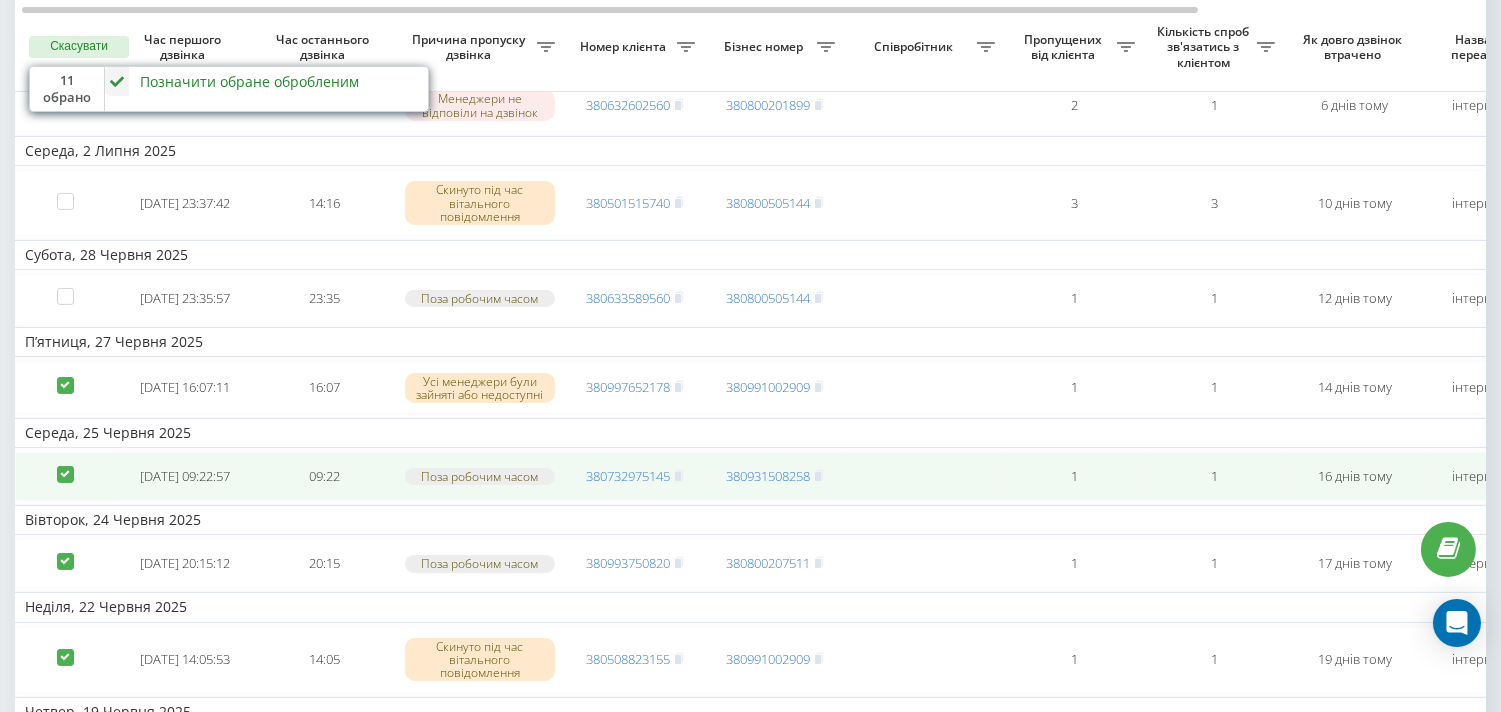 click at bounding box center (65, 466) 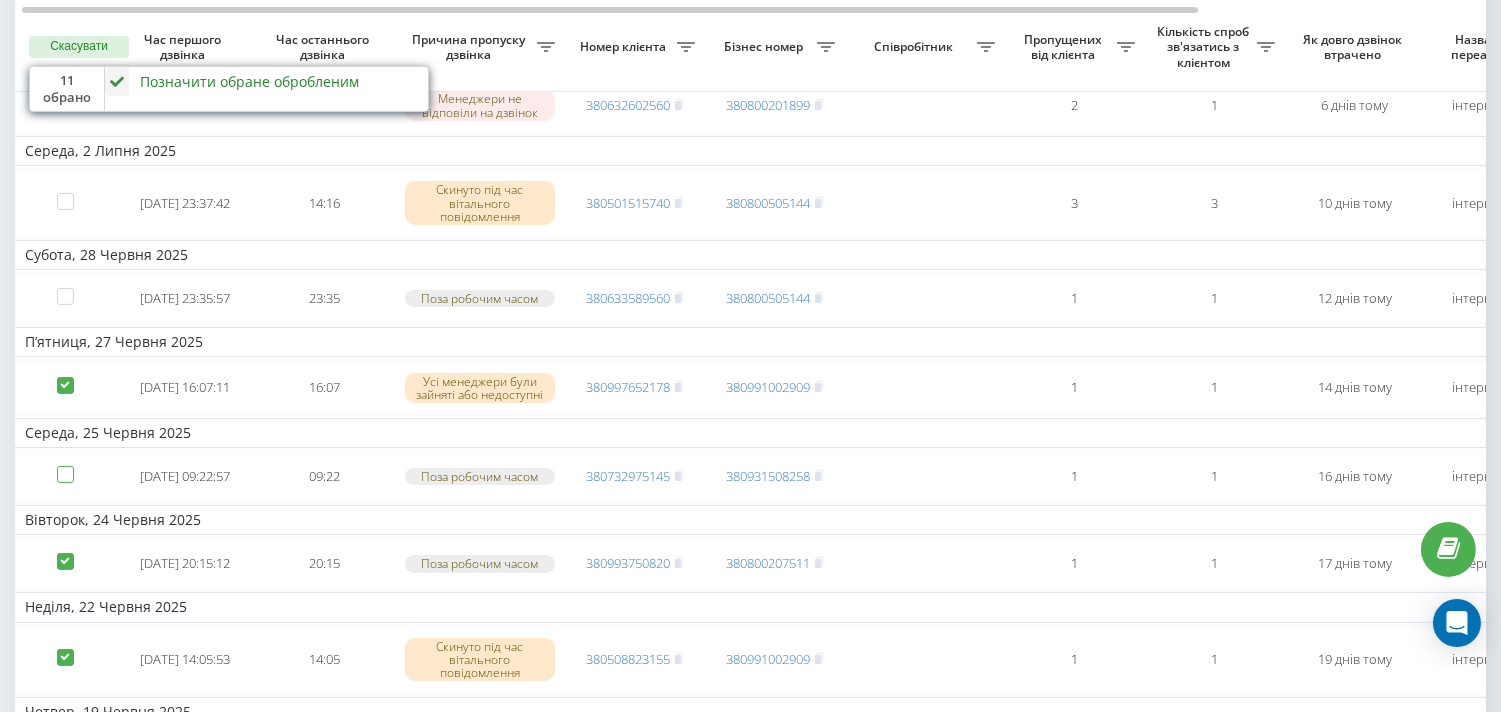 checkbox on "false" 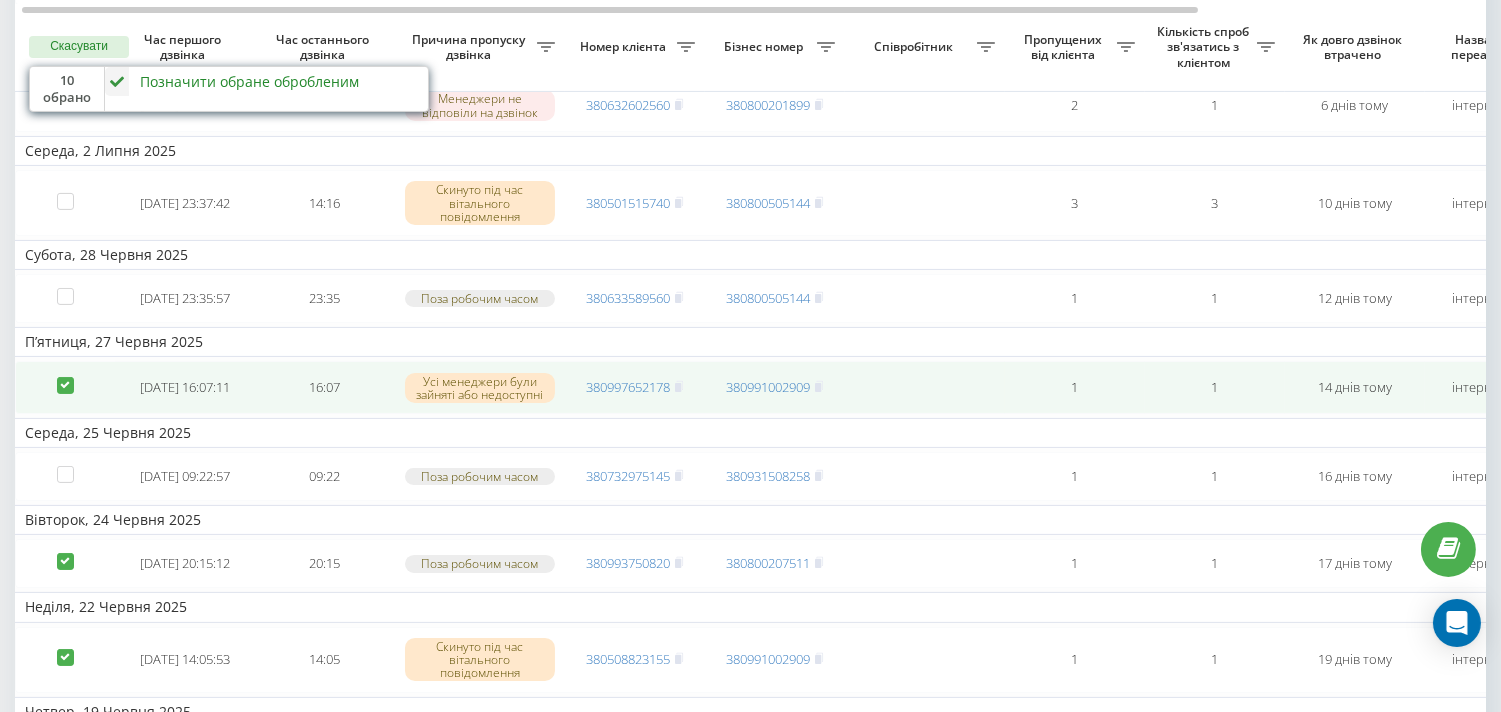 click at bounding box center (65, 377) 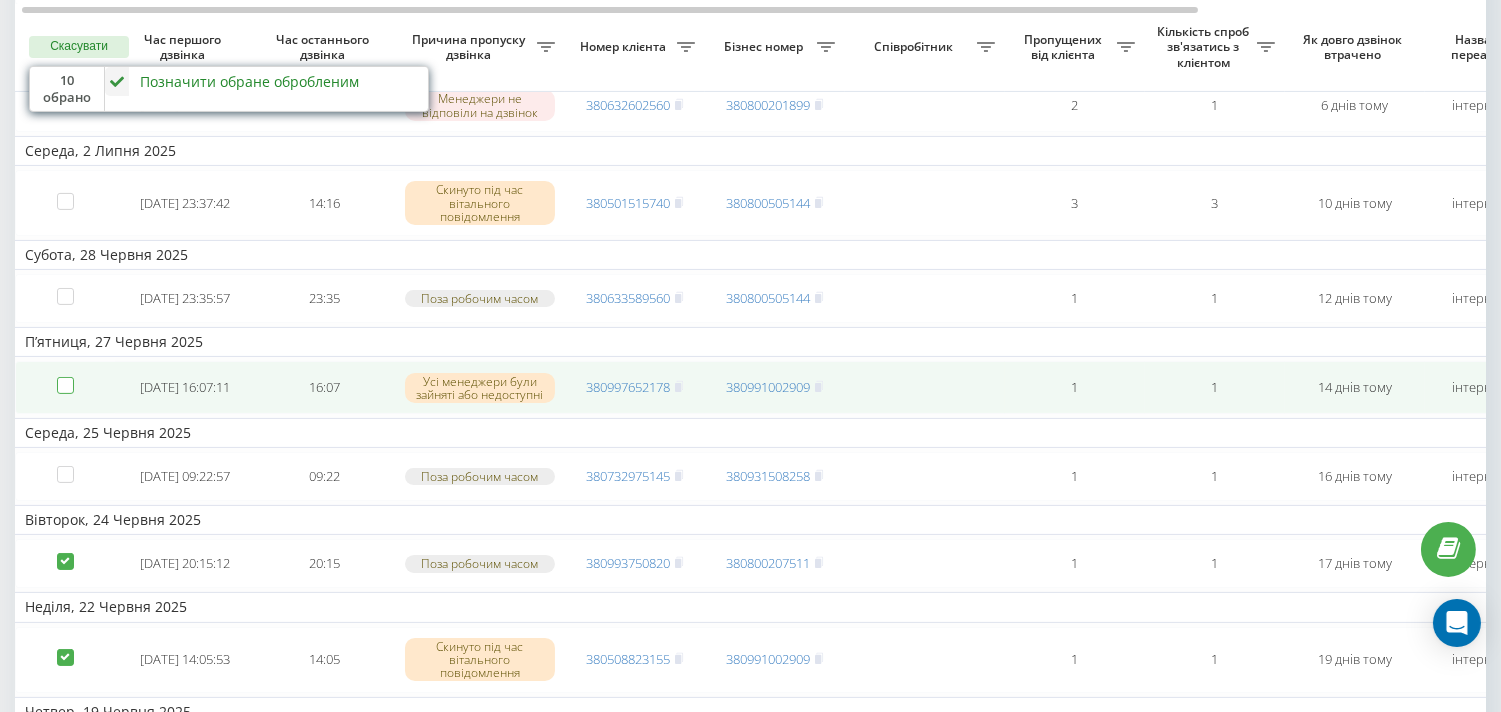 checkbox on "false" 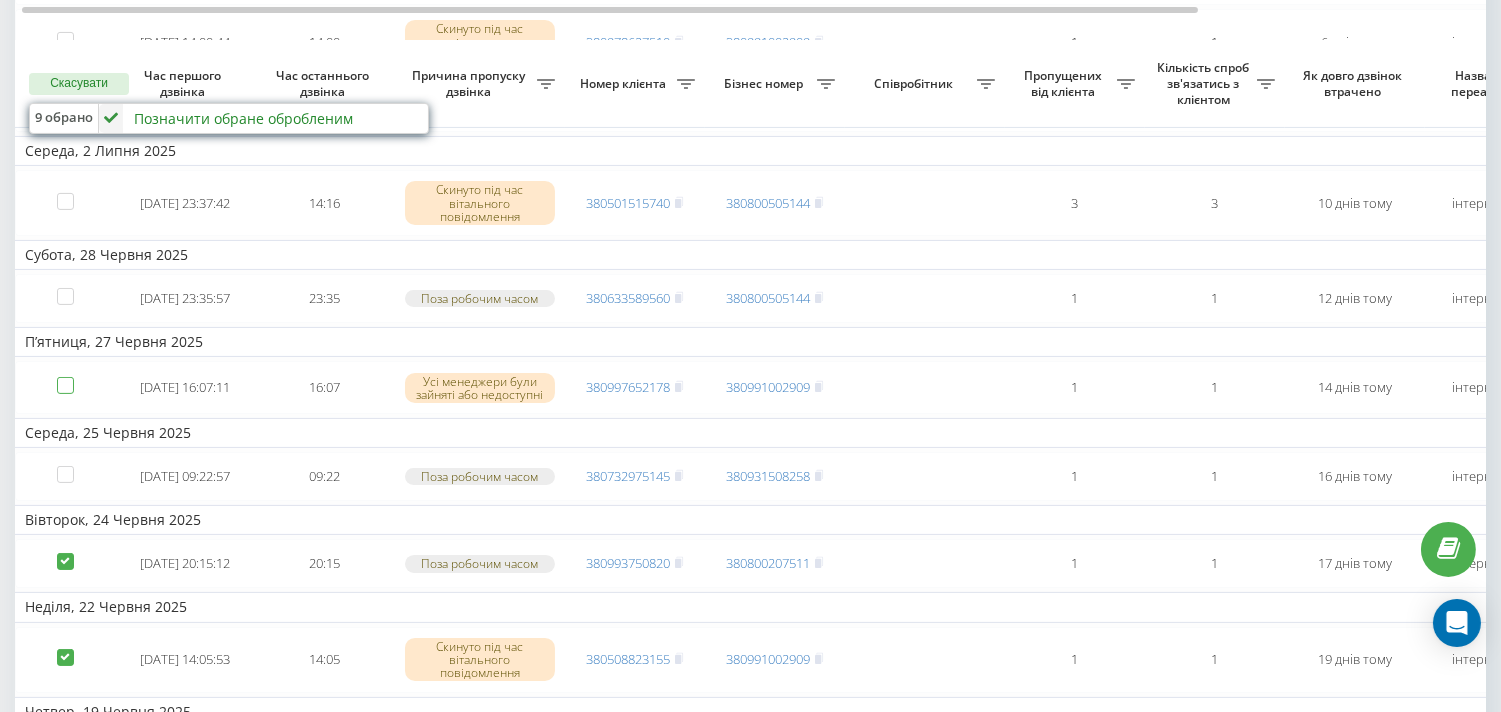 scroll, scrollTop: 1222, scrollLeft: 0, axis: vertical 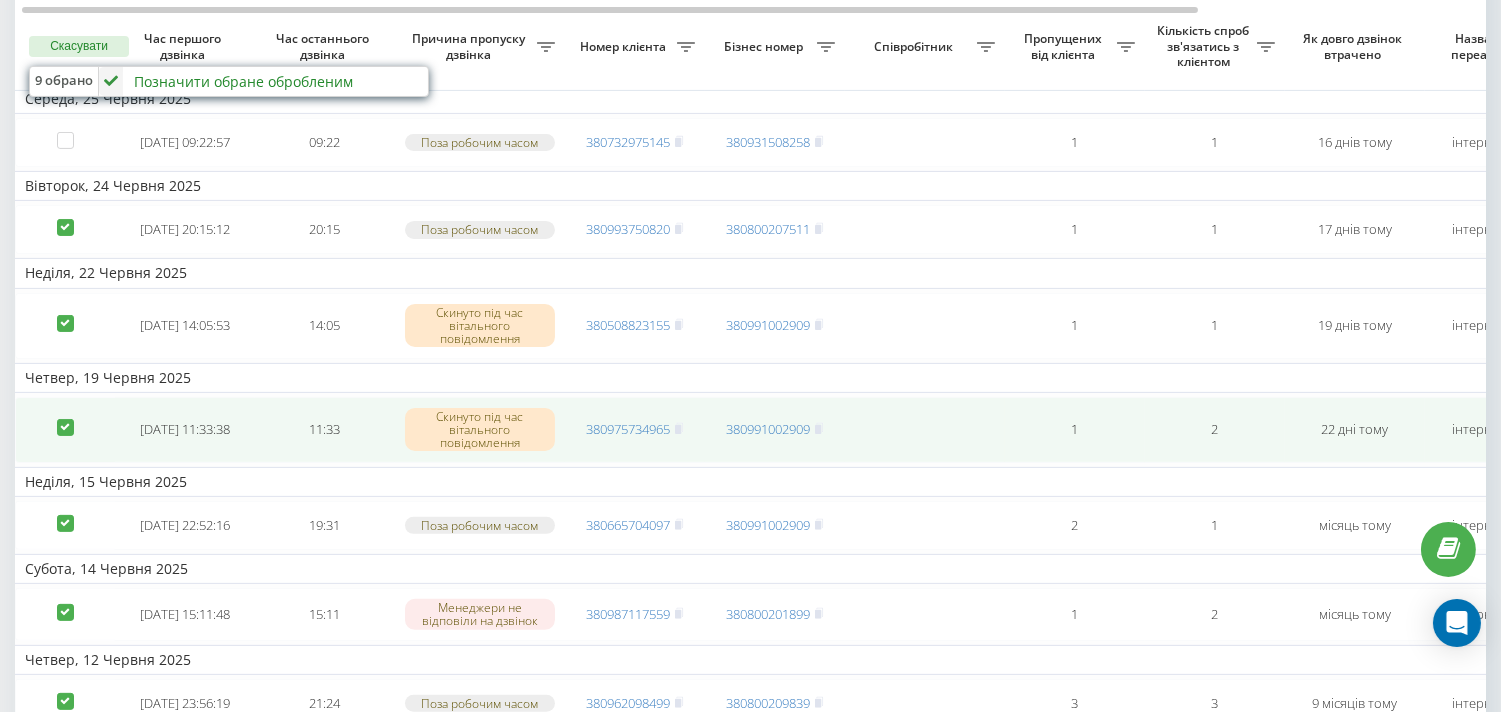 click at bounding box center [65, 419] 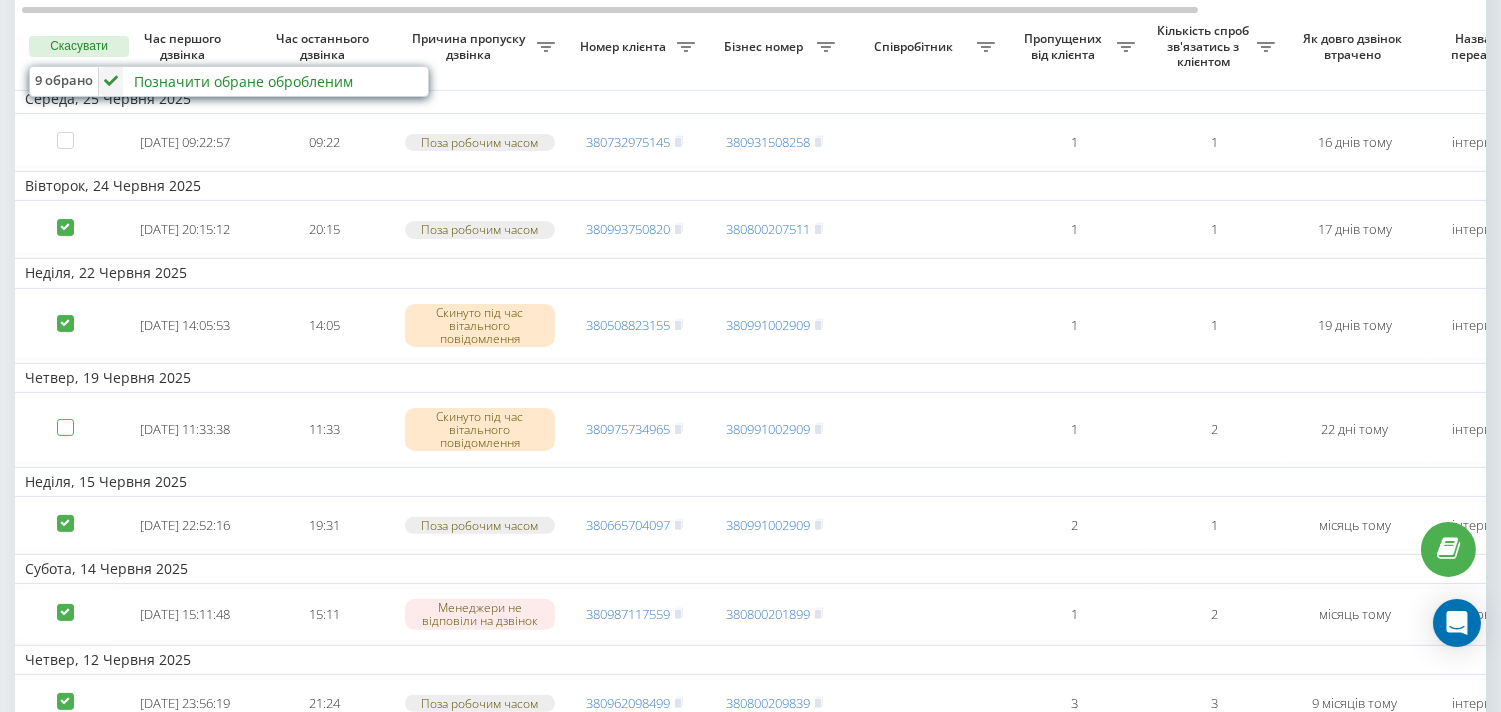checkbox on "false" 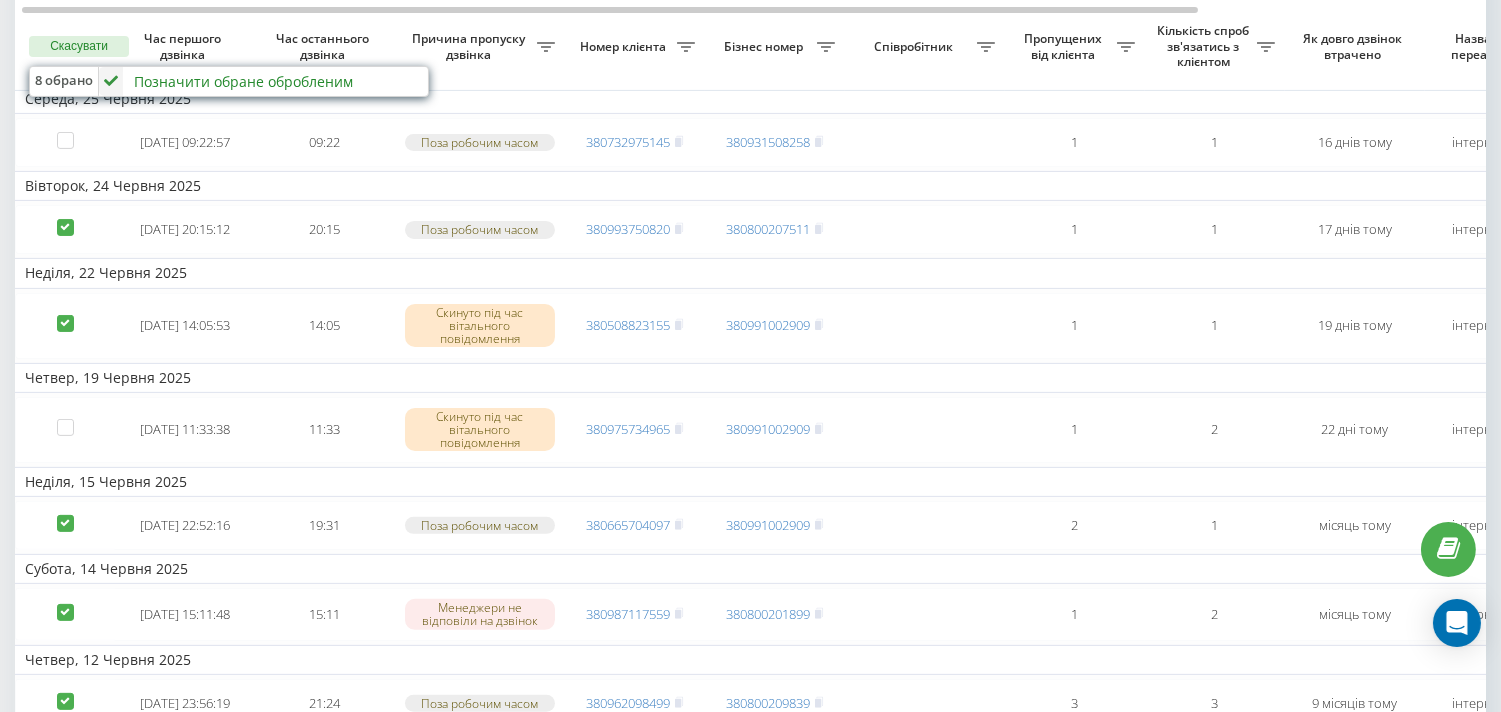 drag, startPoint x: 63, startPoint y: 376, endPoint x: 64, endPoint y: 317, distance: 59.008472 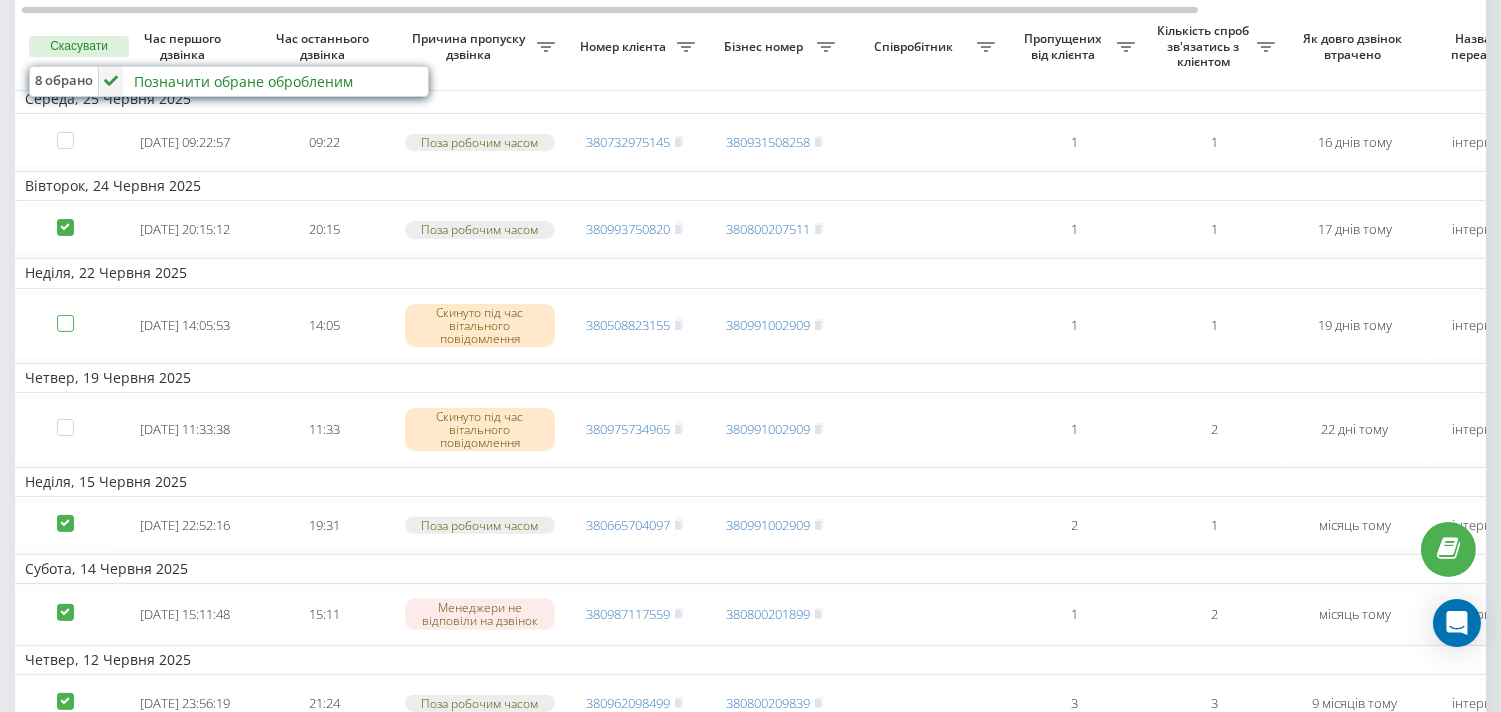 checkbox on "false" 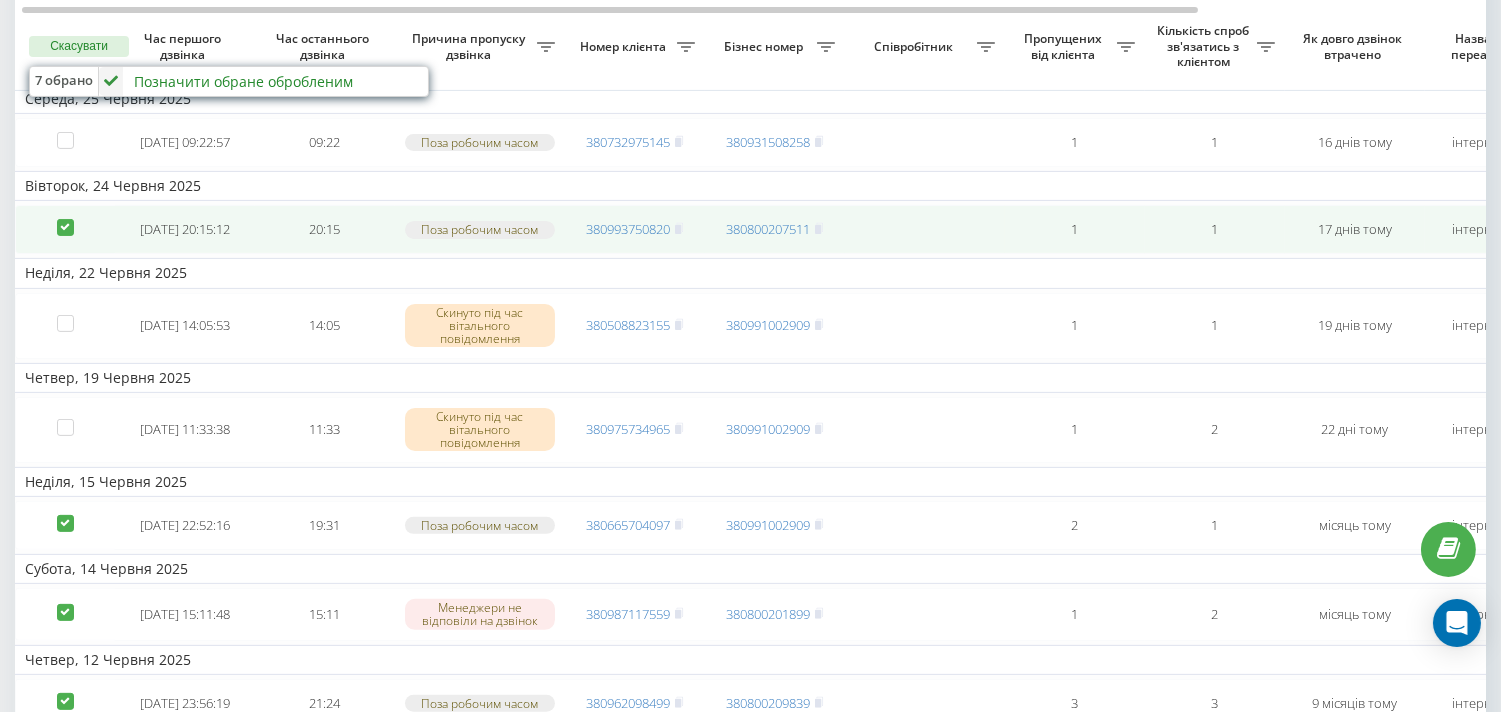 click at bounding box center (65, 219) 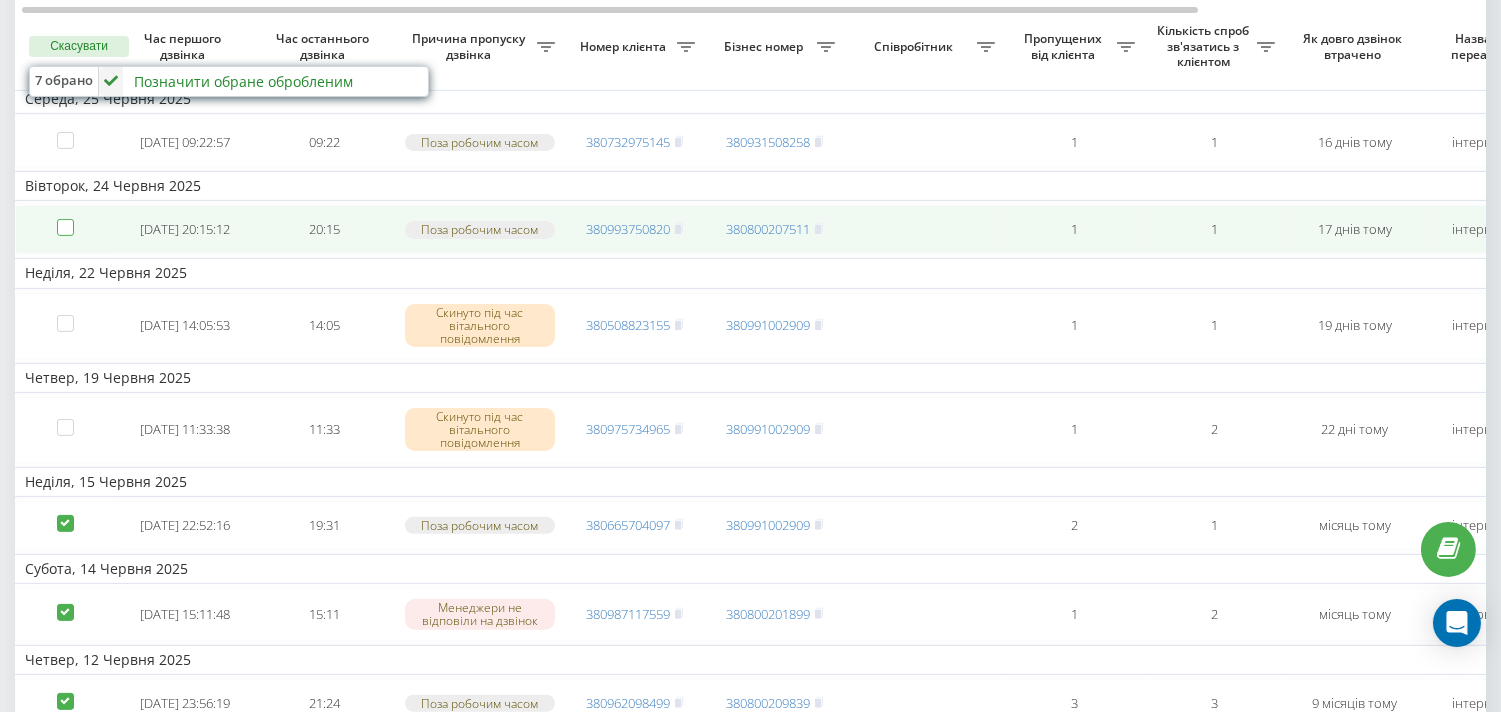 checkbox on "false" 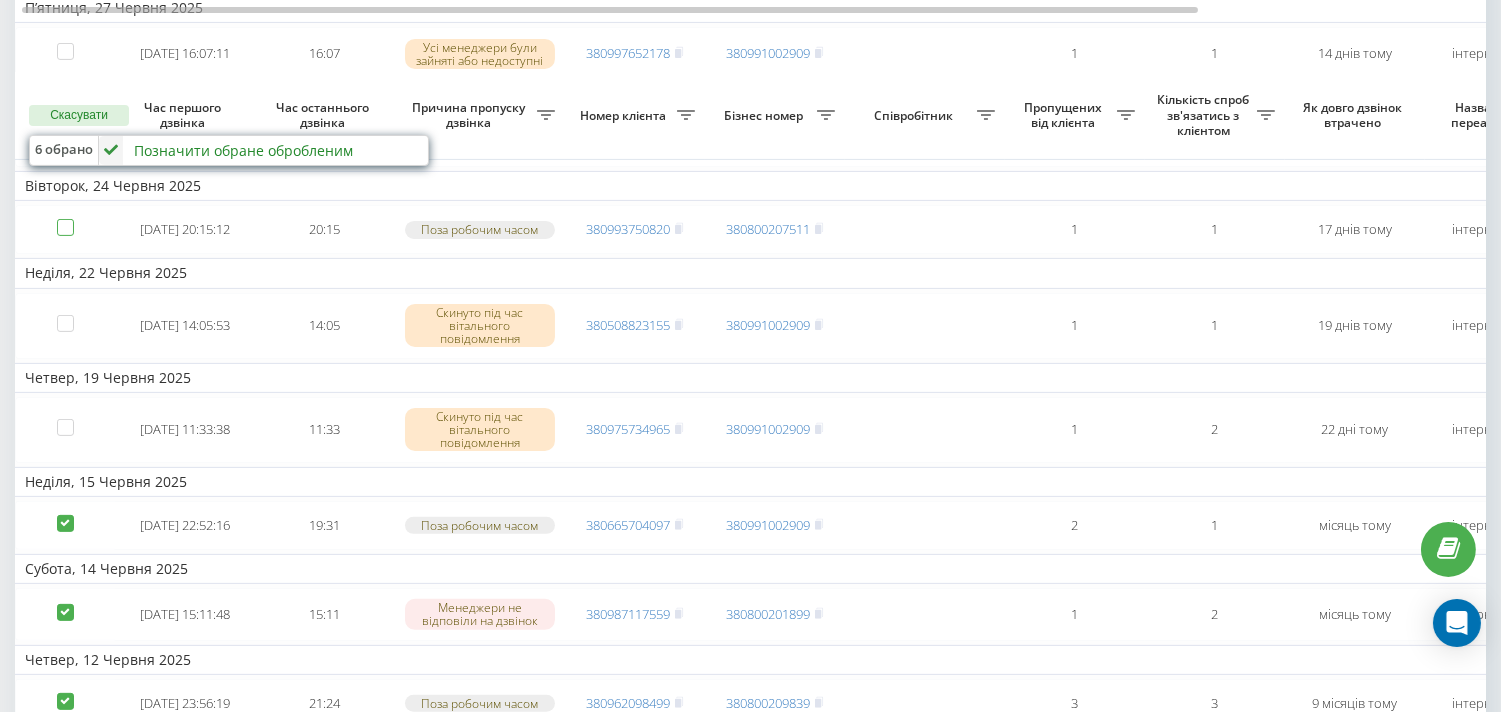scroll, scrollTop: 1555, scrollLeft: 0, axis: vertical 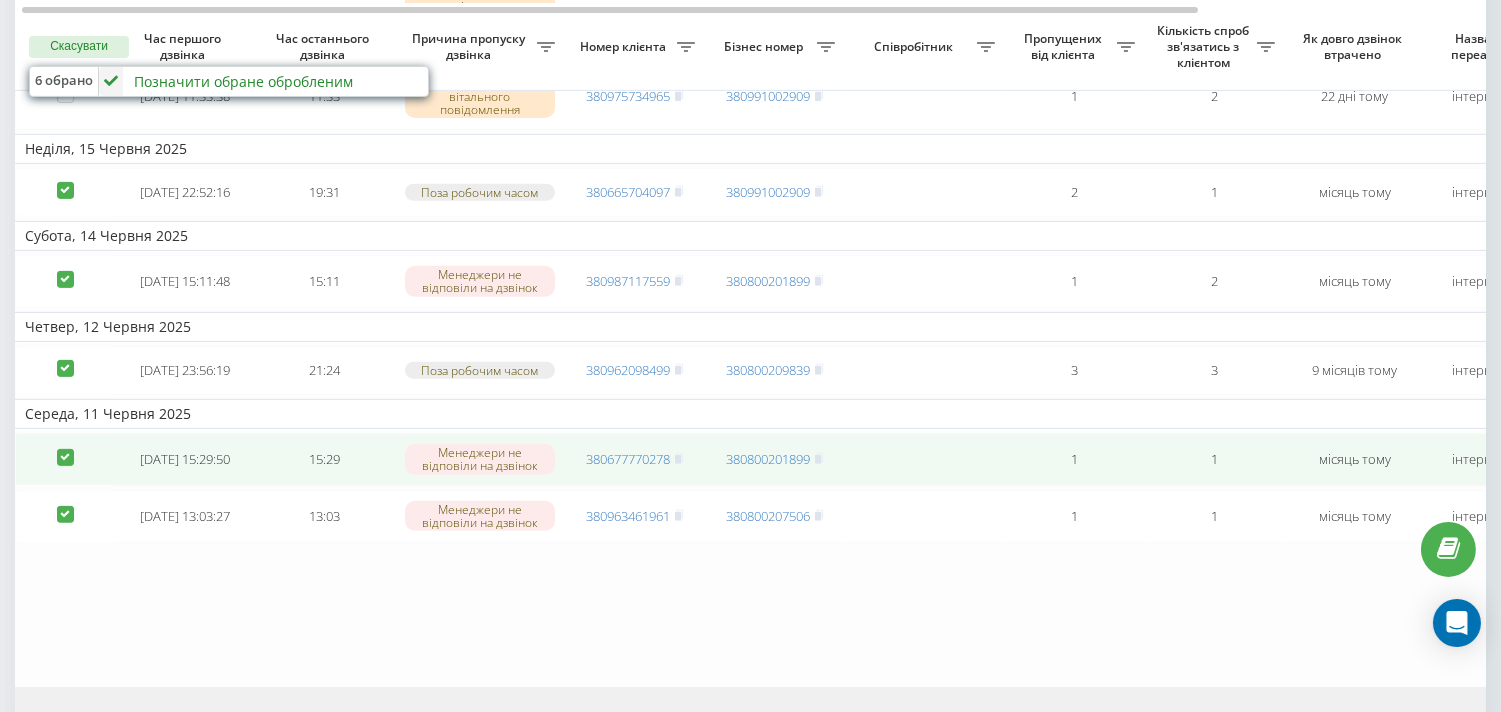 click at bounding box center [65, 449] 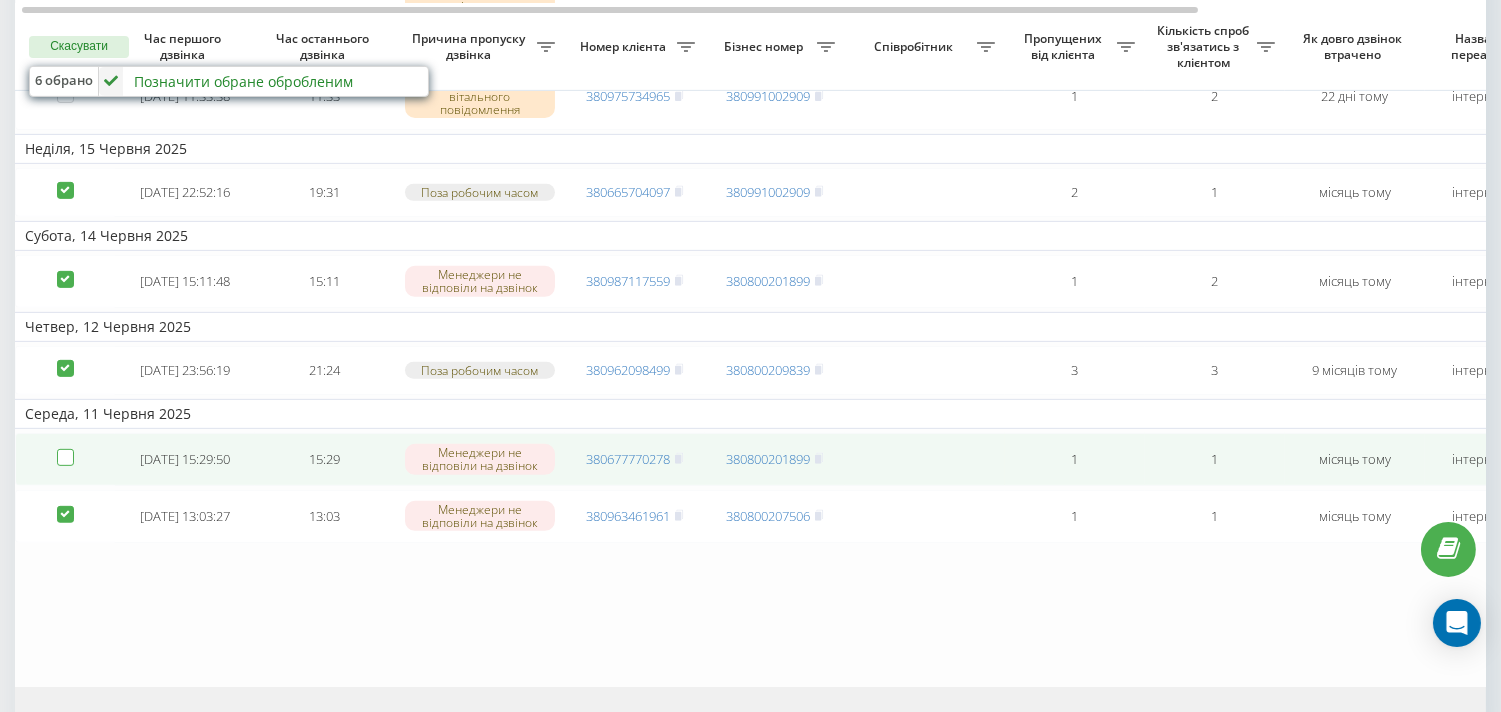 checkbox on "false" 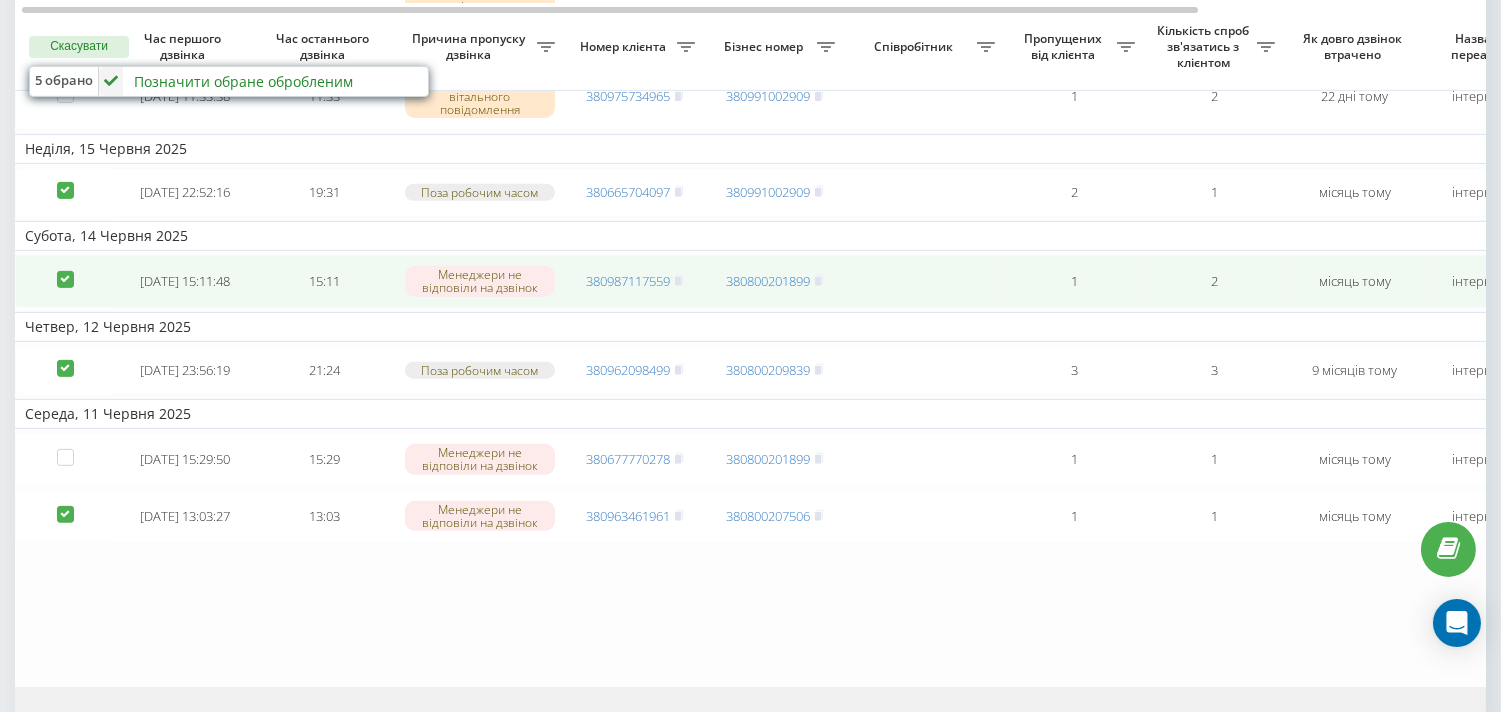 drag, startPoint x: 65, startPoint y: 435, endPoint x: 68, endPoint y: 372, distance: 63.07139 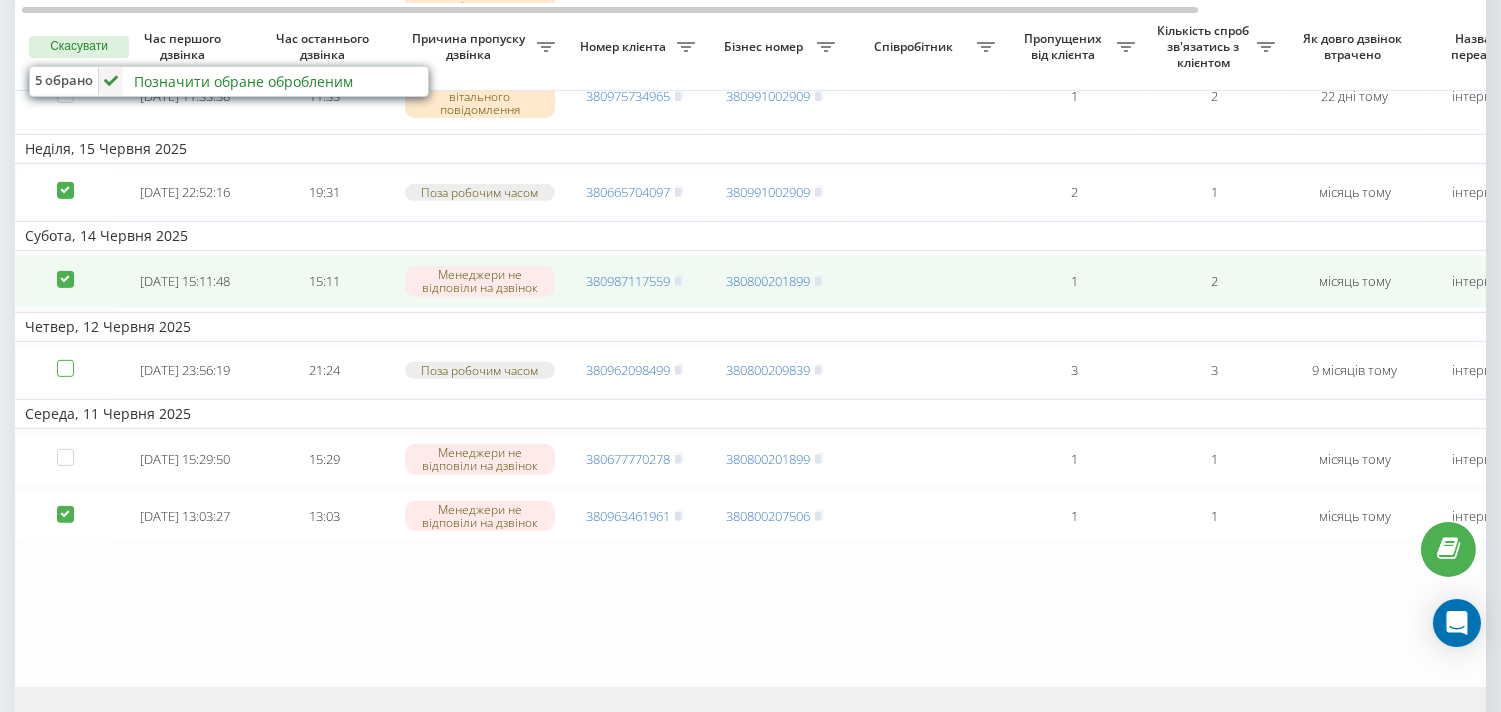 checkbox on "false" 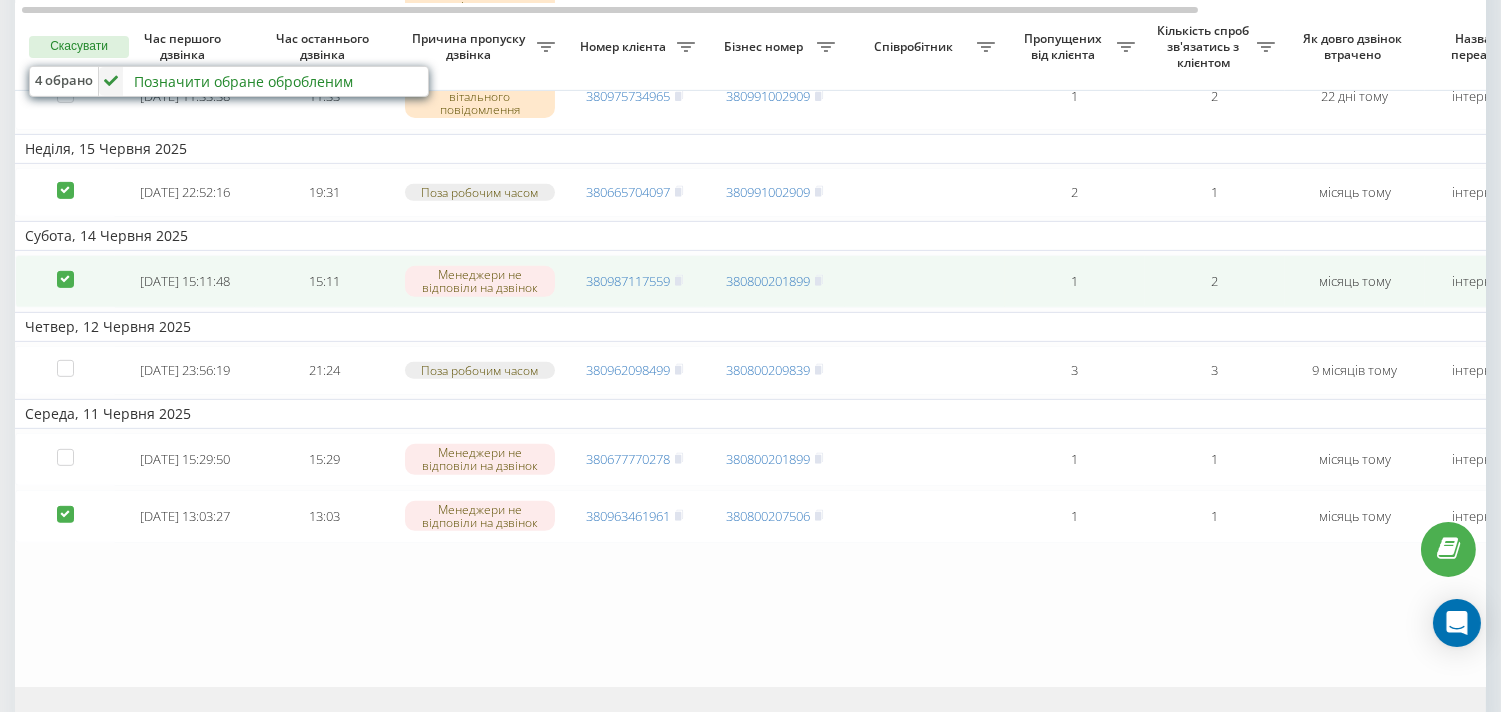 click at bounding box center (65, 281) 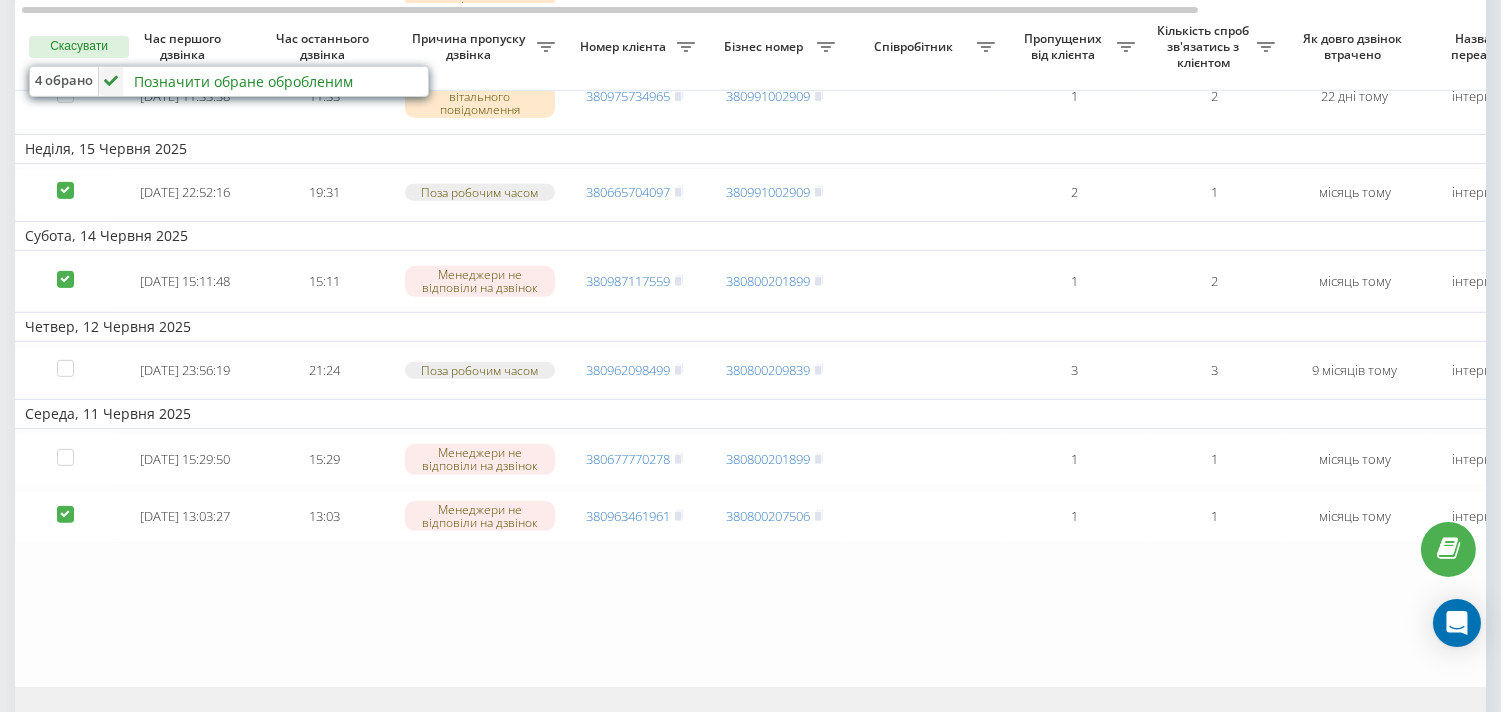 drag, startPoint x: 60, startPoint y: 251, endPoint x: 60, endPoint y: 285, distance: 34 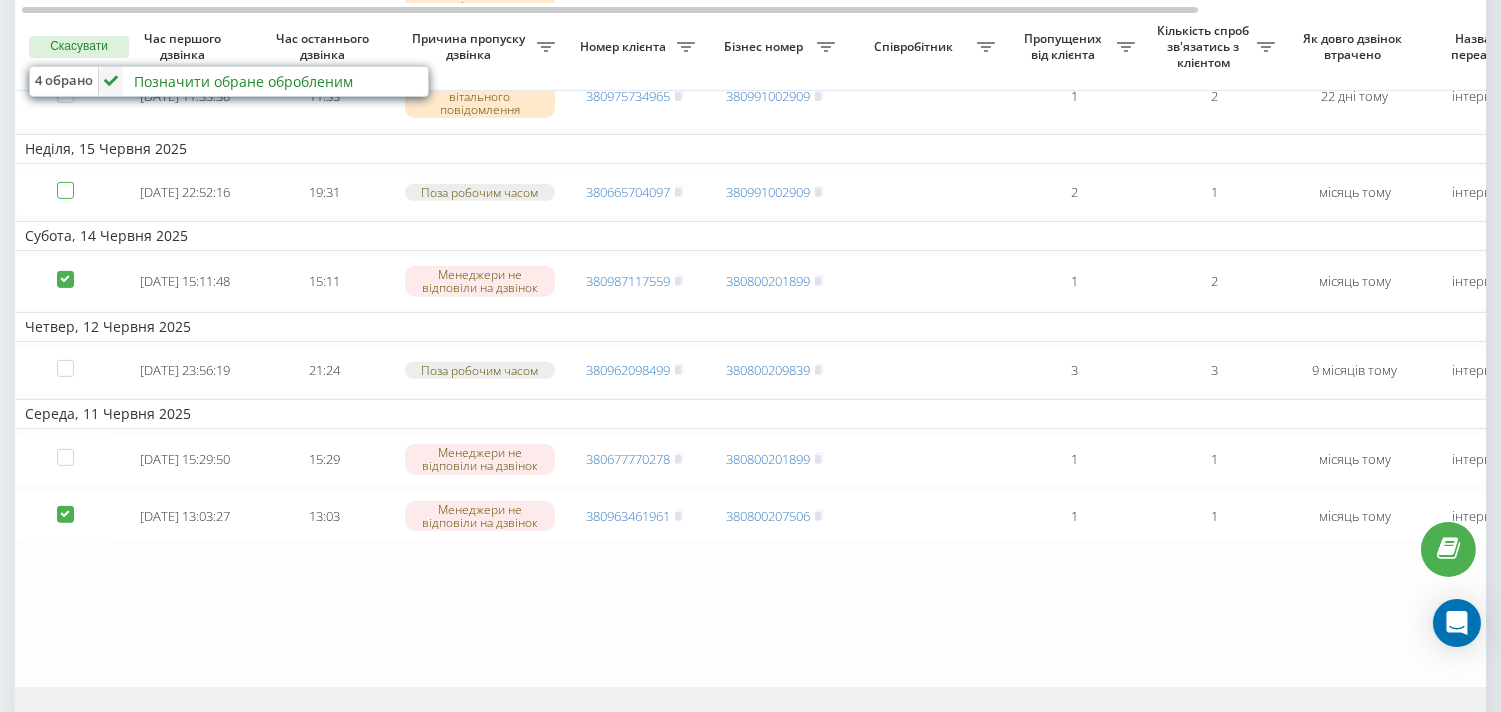 checkbox on "false" 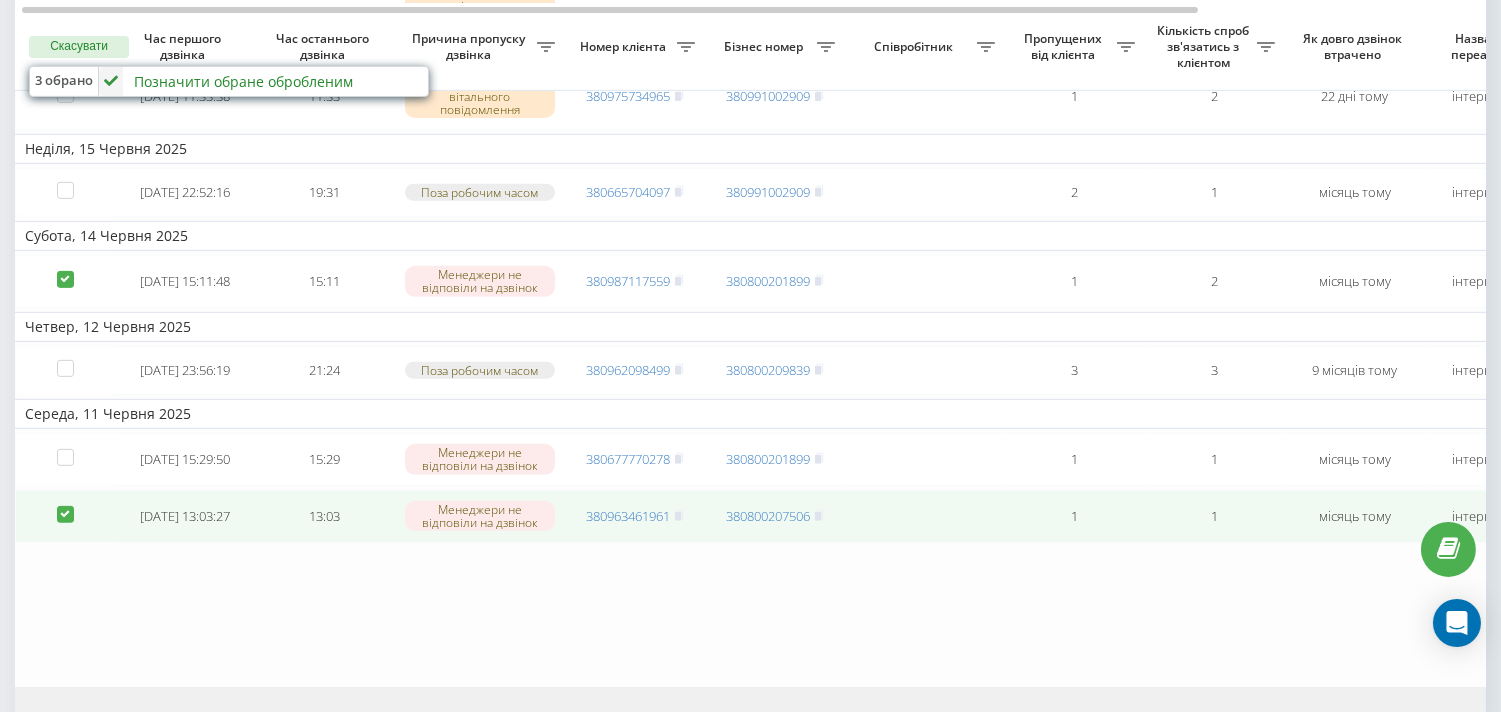 click at bounding box center [65, 506] 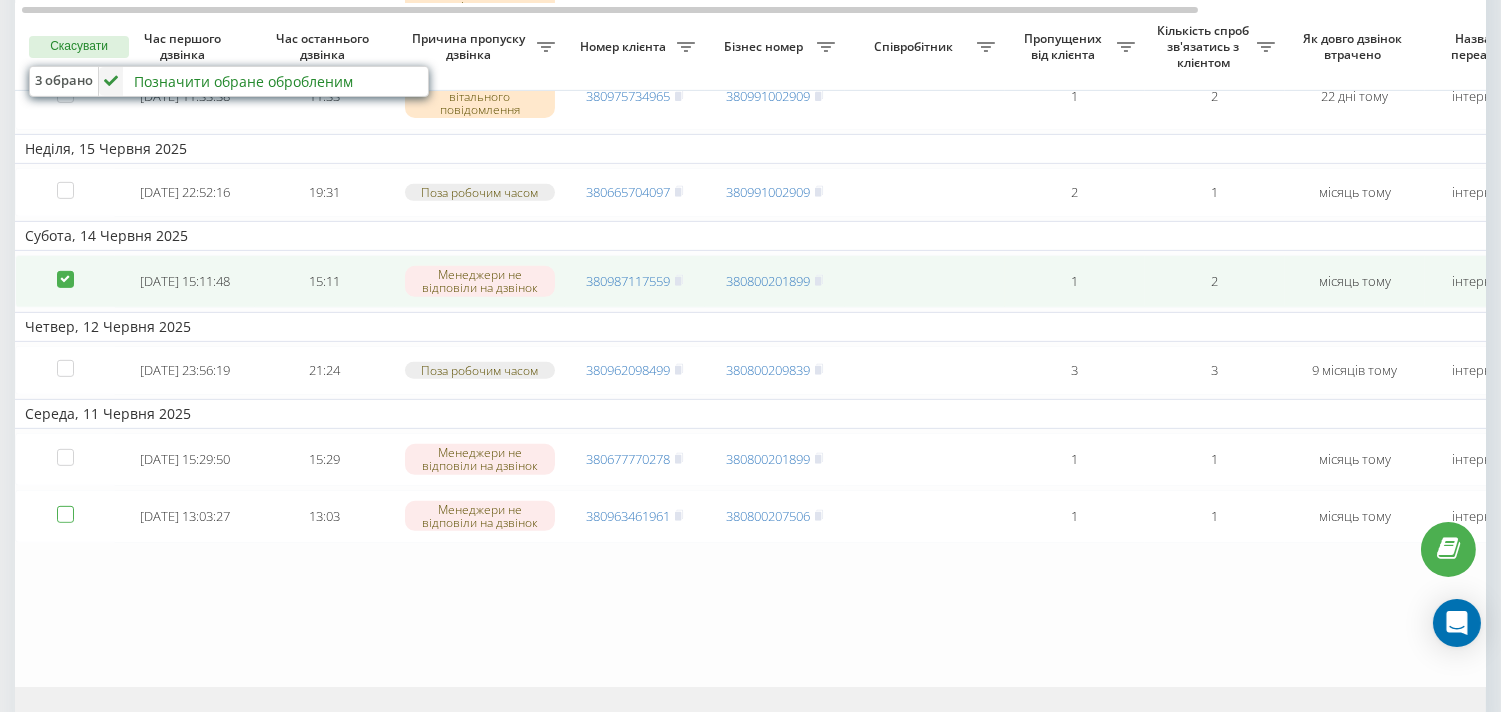 checkbox on "false" 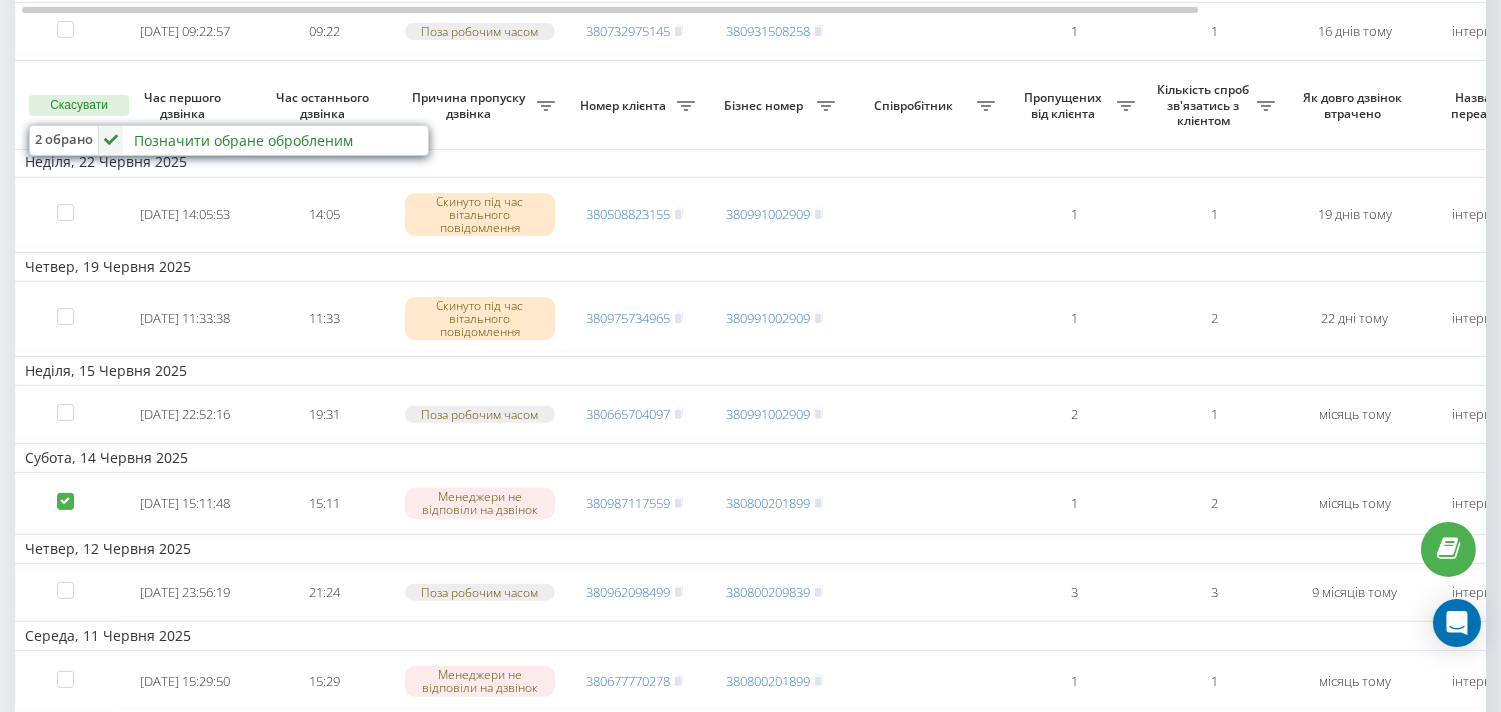 scroll, scrollTop: 1666, scrollLeft: 0, axis: vertical 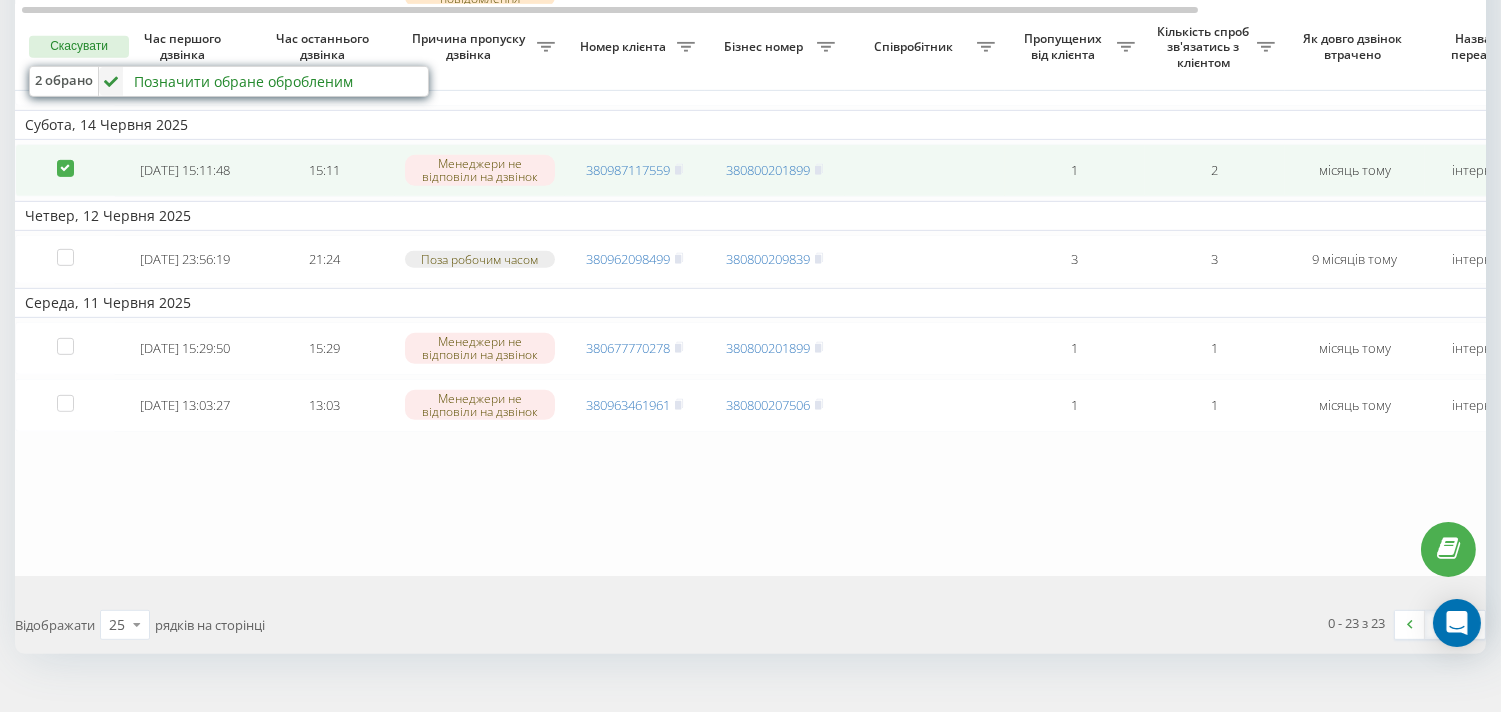 click at bounding box center (65, 160) 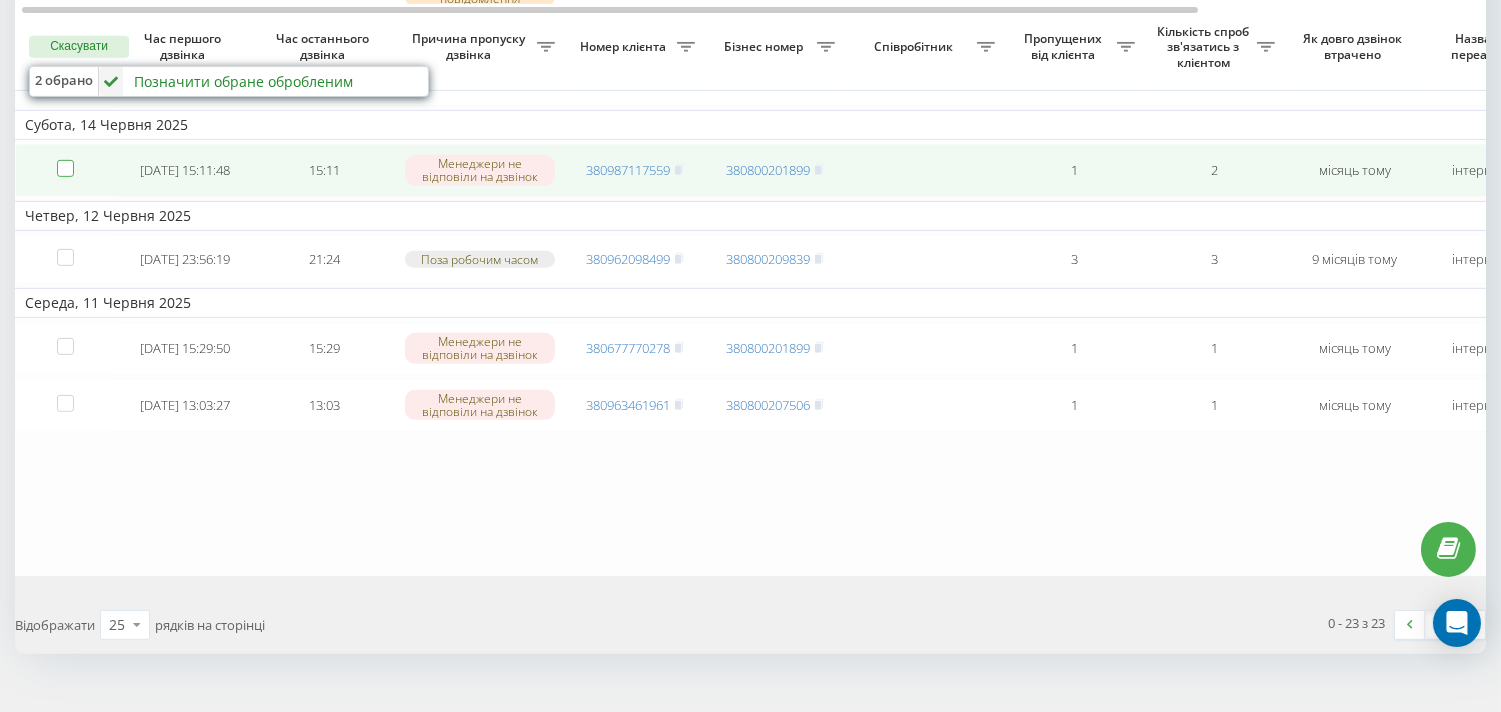 checkbox on "false" 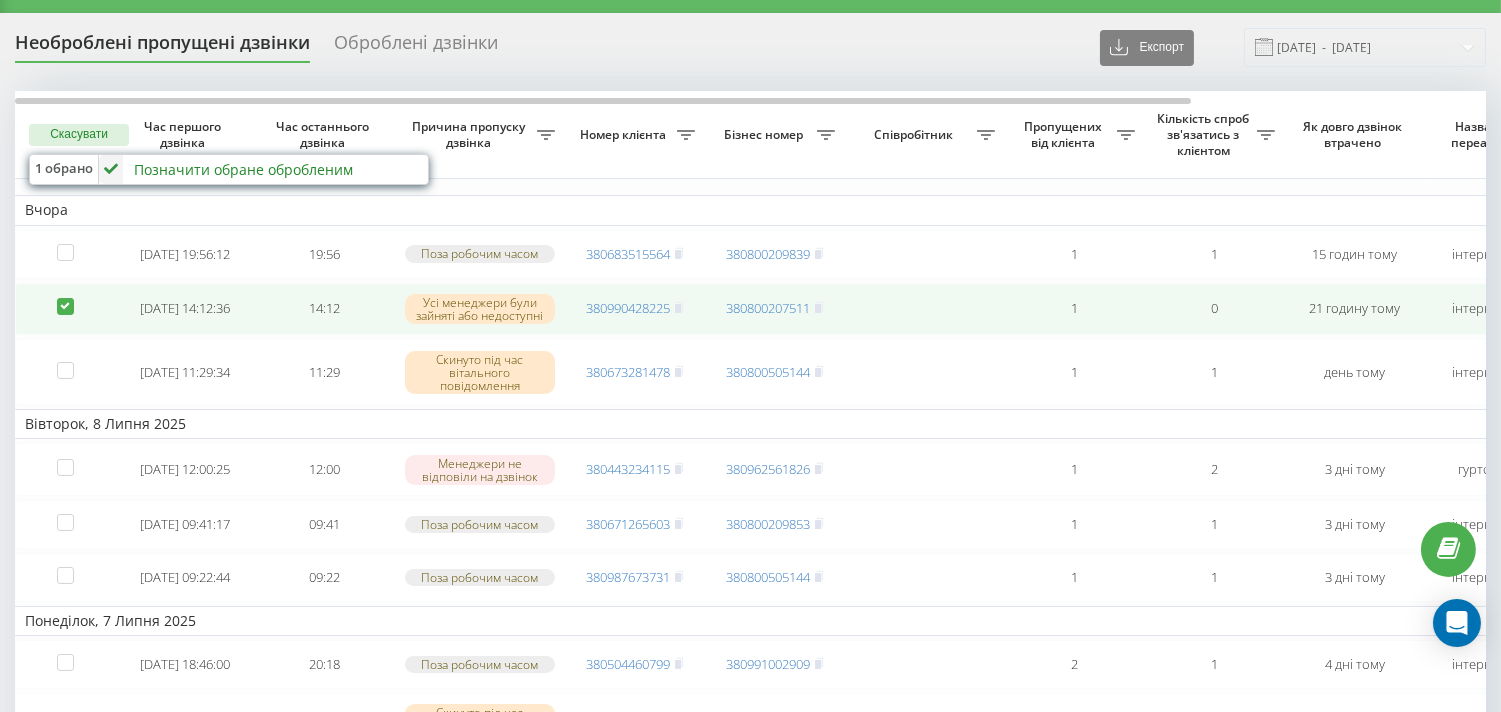 scroll, scrollTop: 0, scrollLeft: 0, axis: both 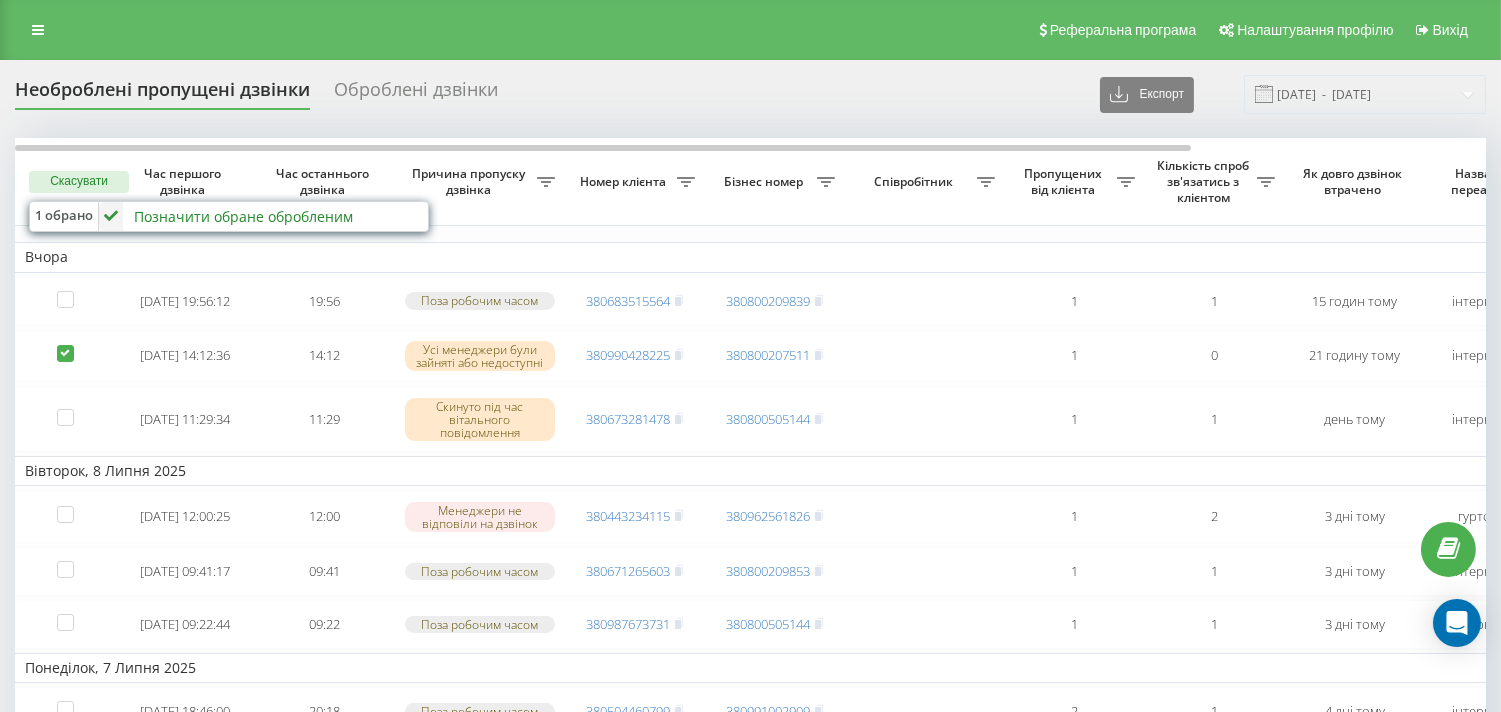 click on "Позначити обране обробленим" at bounding box center (243, 216) 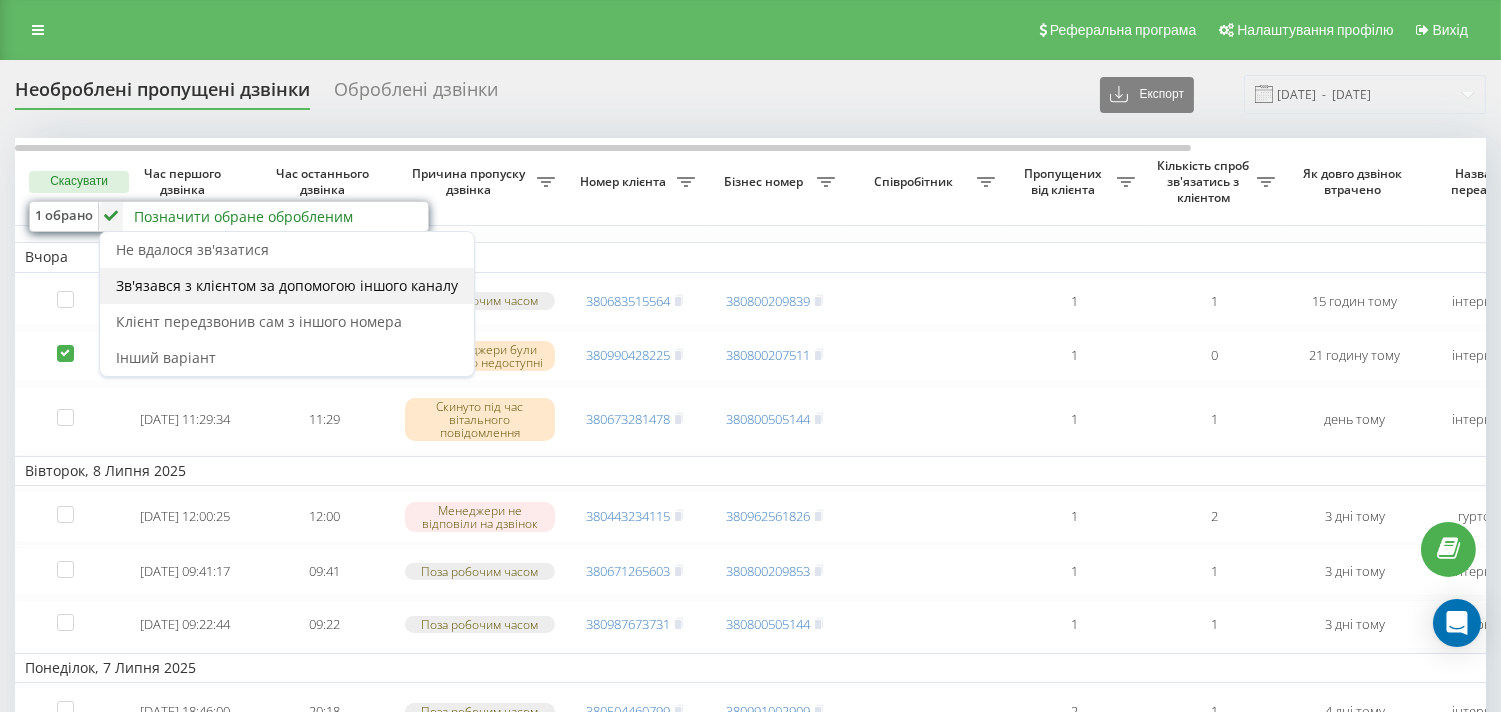 click on "Зв'язався з клієнтом за допомогою іншого каналу" at bounding box center (287, 285) 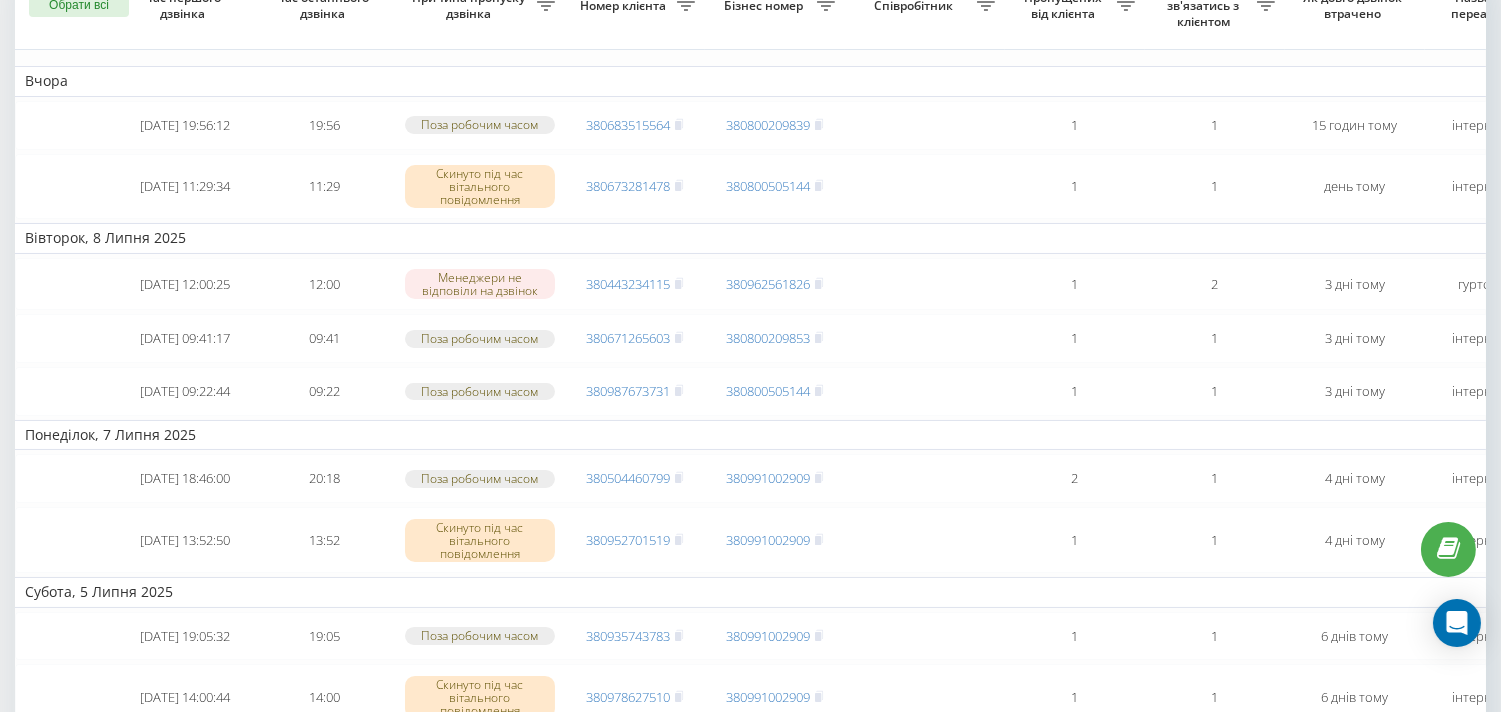 scroll, scrollTop: 0, scrollLeft: 0, axis: both 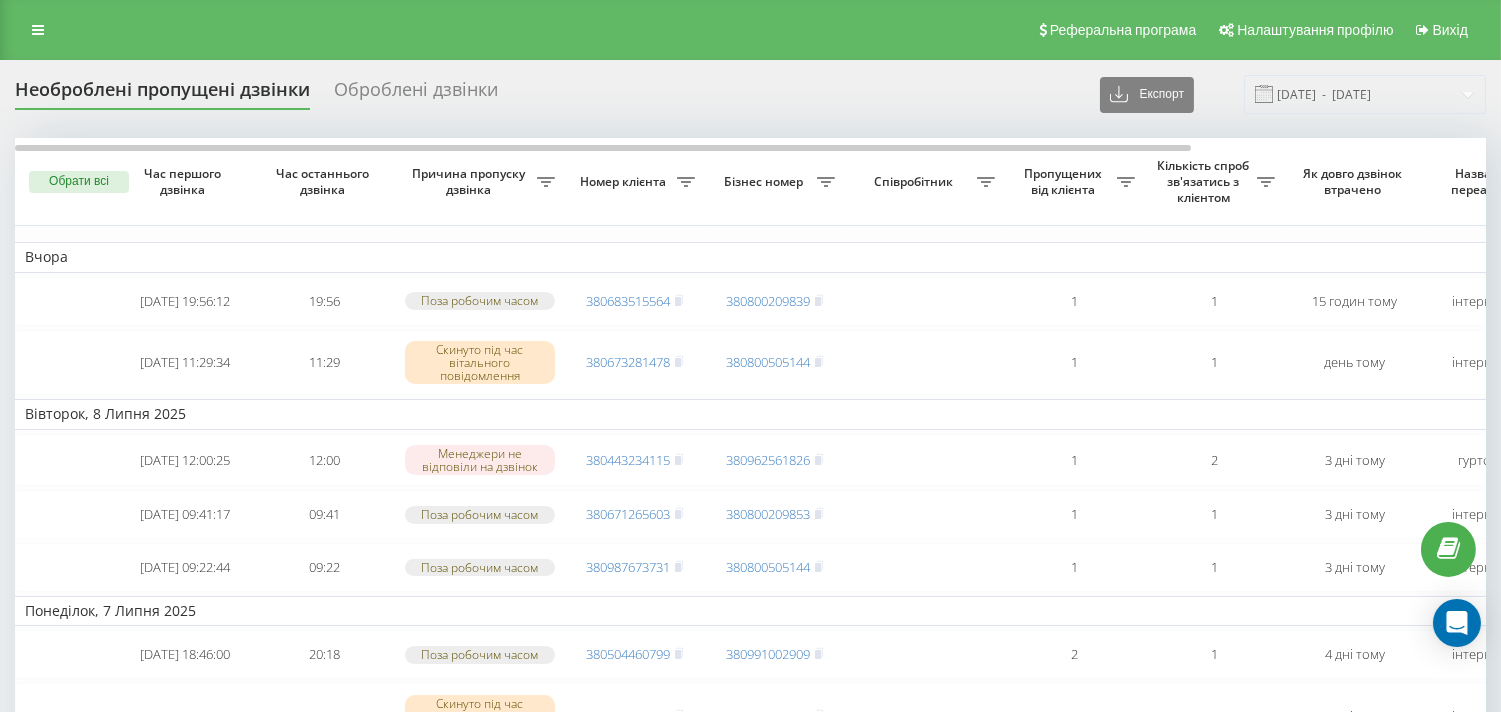 click on "Необроблені пропущені дзвінки Оброблені дзвінки Експорт .csv .xlsx [DATE]  -  [DATE]" at bounding box center (750, 94) 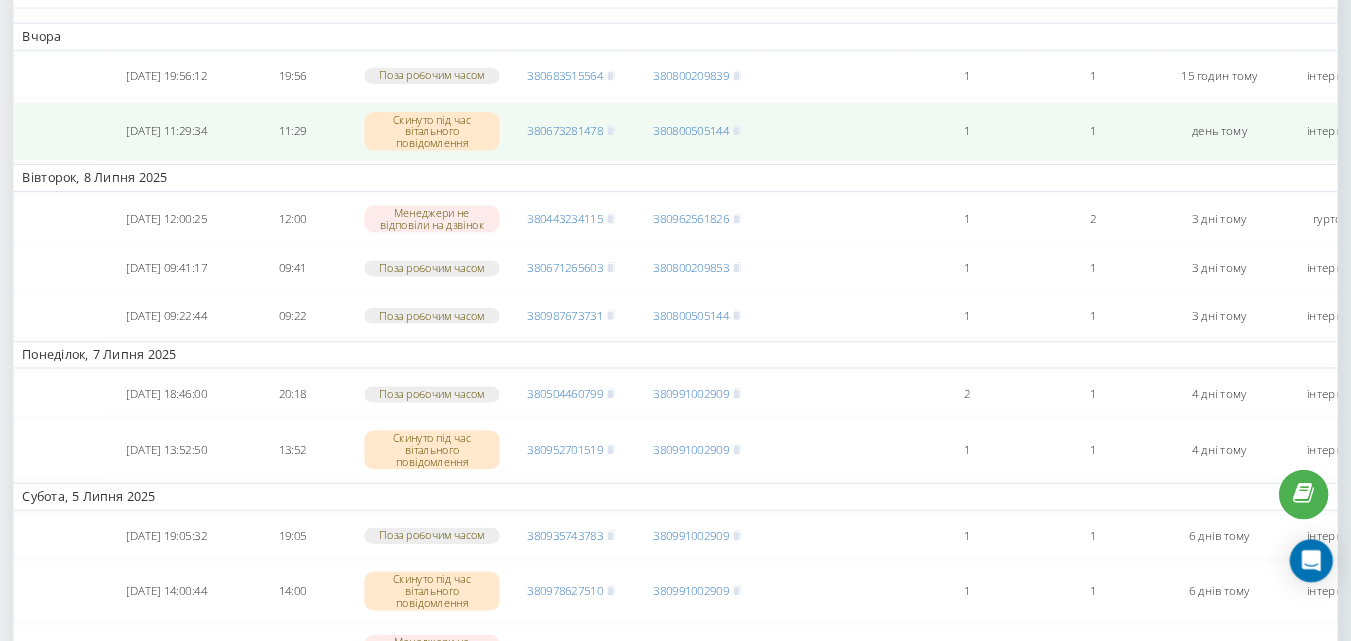 scroll, scrollTop: 0, scrollLeft: 0, axis: both 